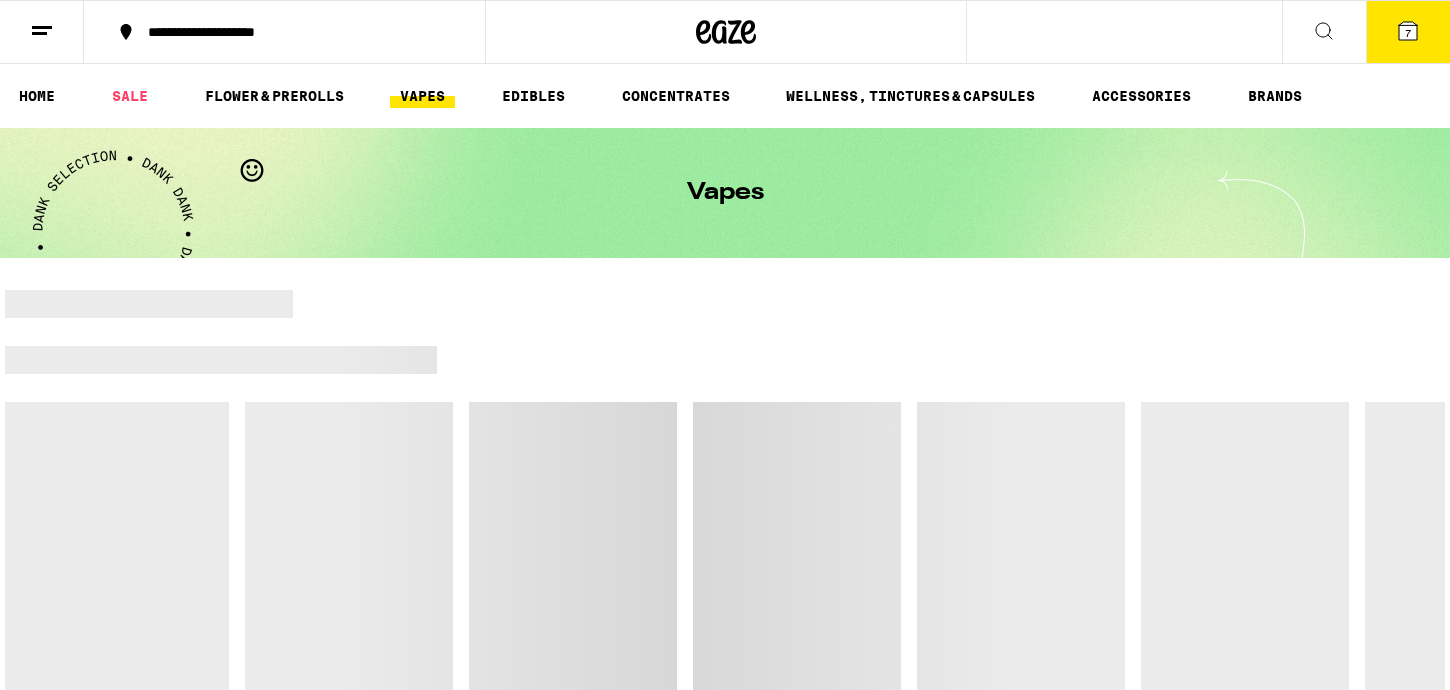 scroll, scrollTop: 0, scrollLeft: 0, axis: both 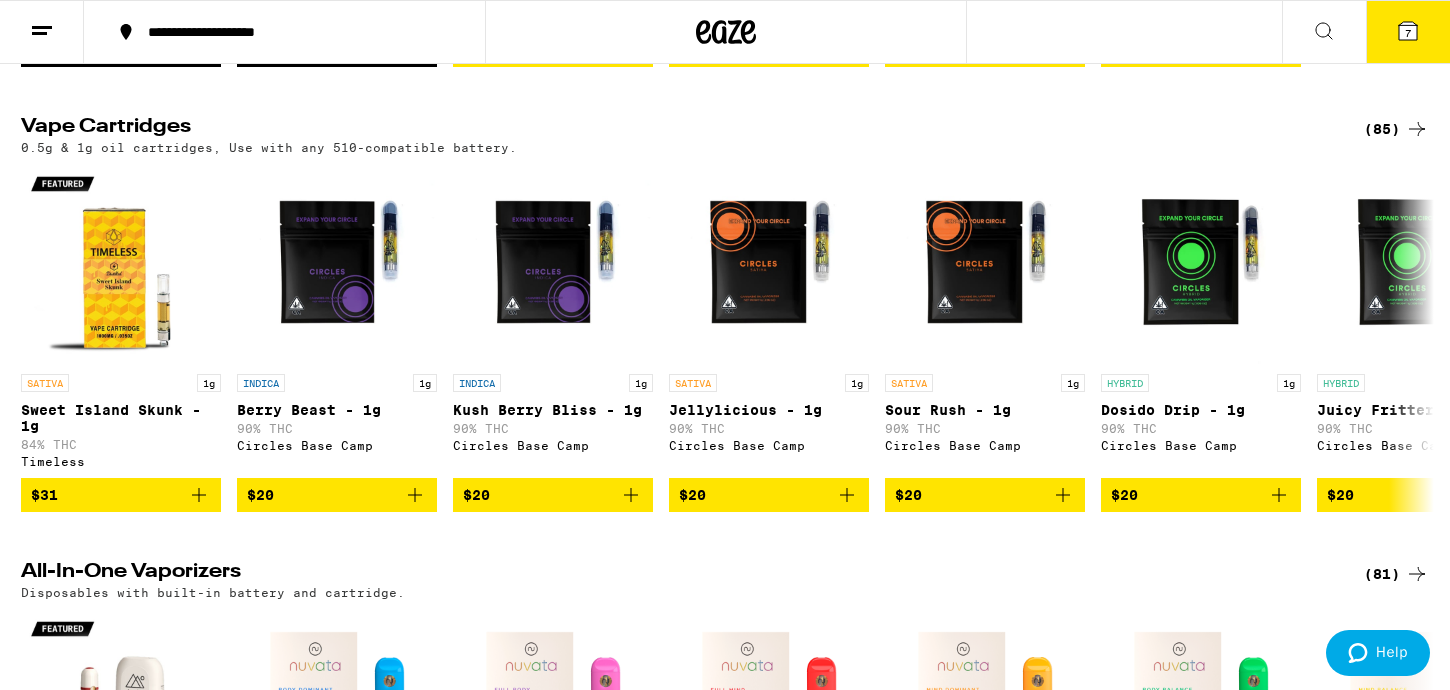 click on "(85)" at bounding box center [1396, 129] 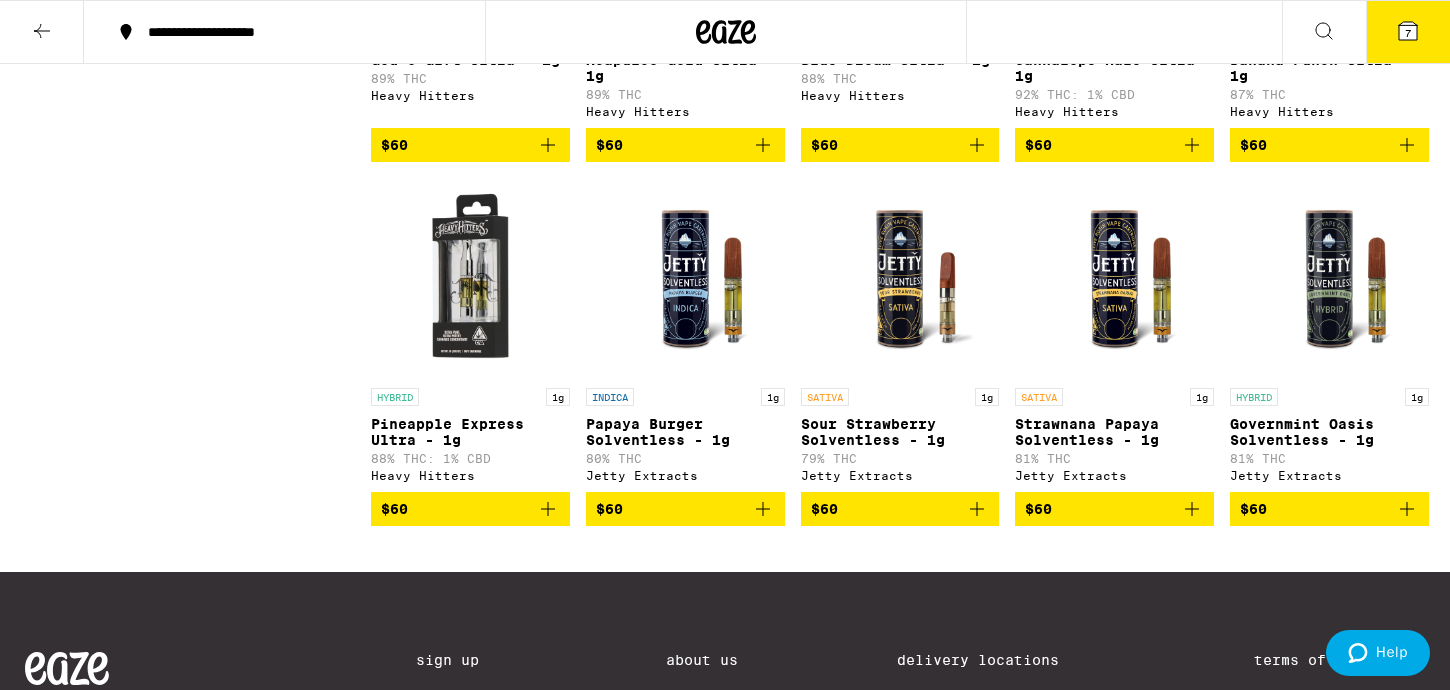 scroll, scrollTop: 6031, scrollLeft: 0, axis: vertical 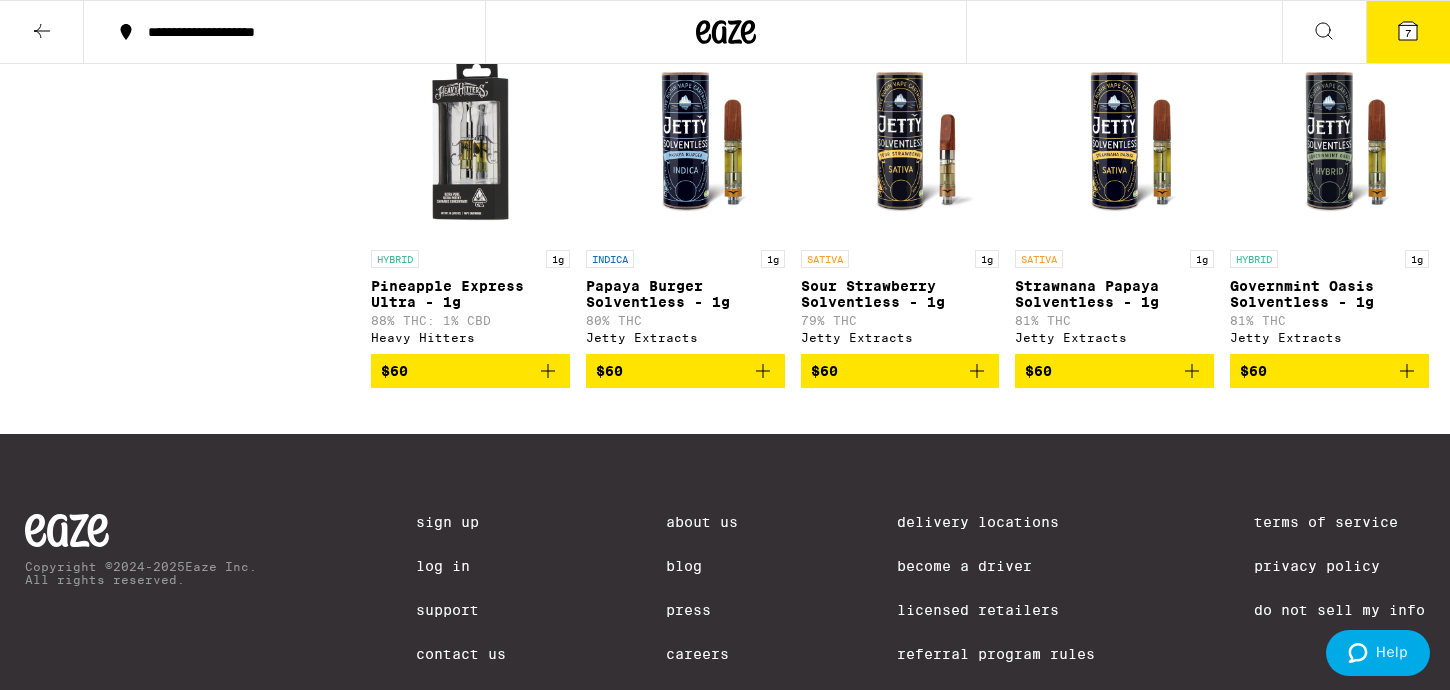 click 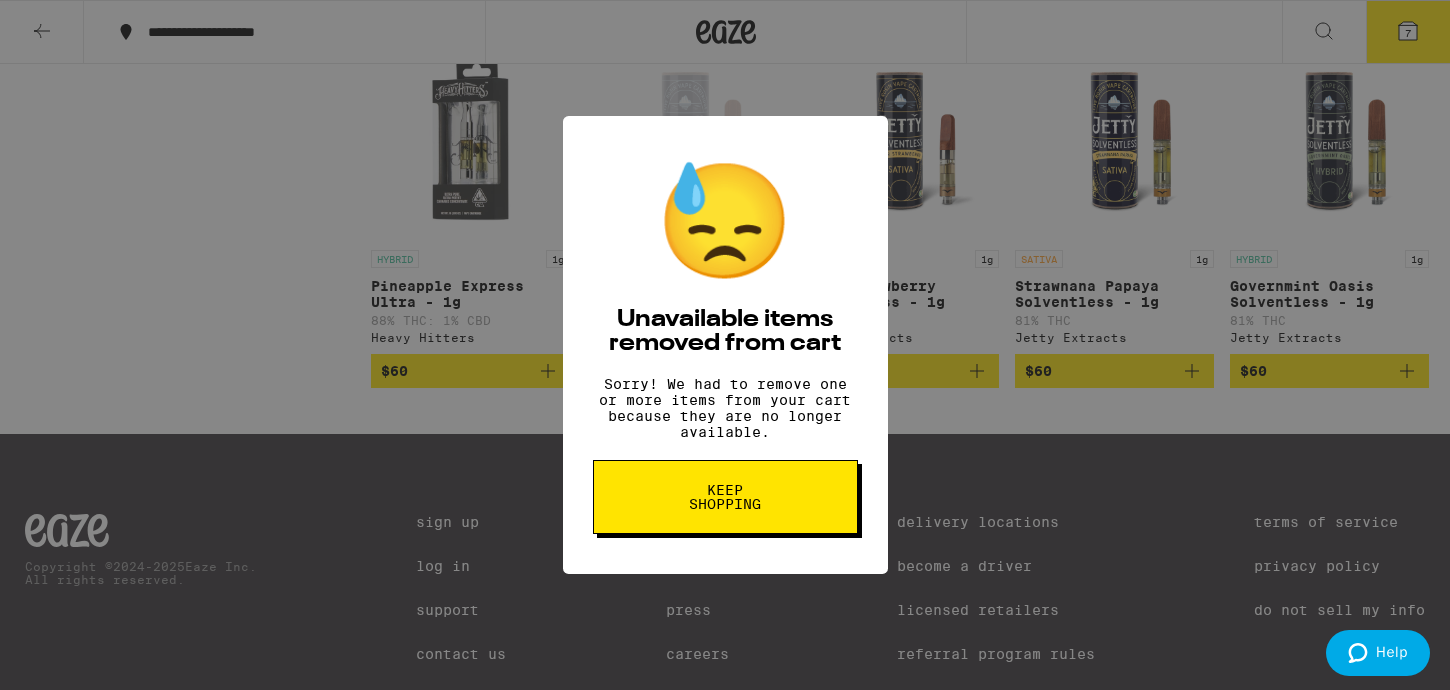 click on "Keep Shopping" at bounding box center [725, 497] 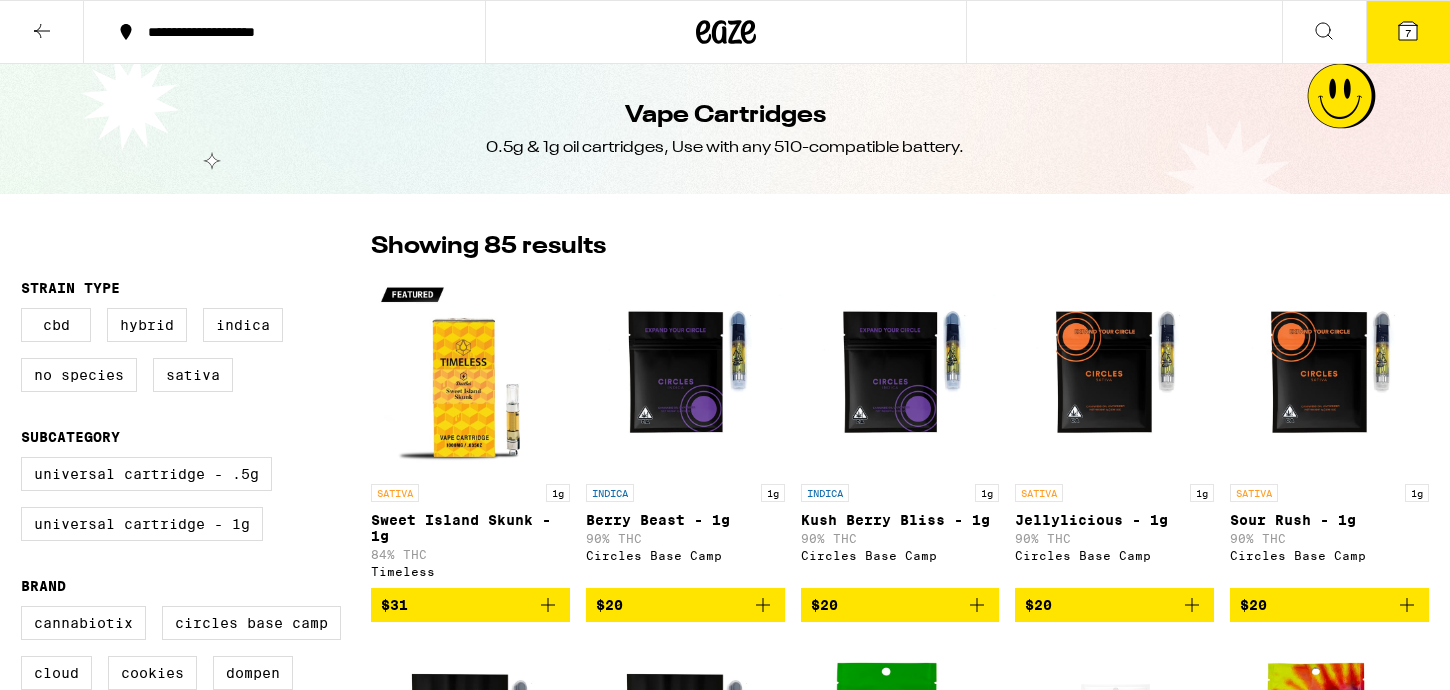 scroll, scrollTop: 6031, scrollLeft: 0, axis: vertical 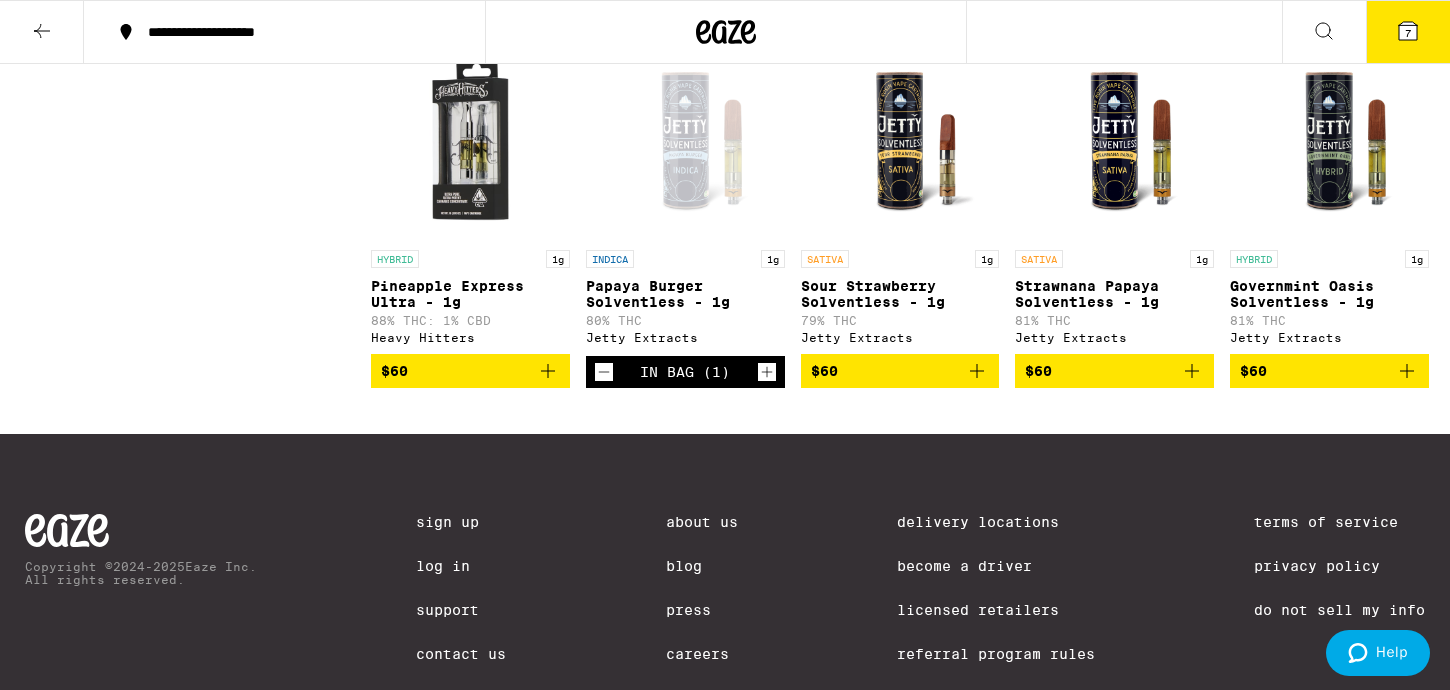 click 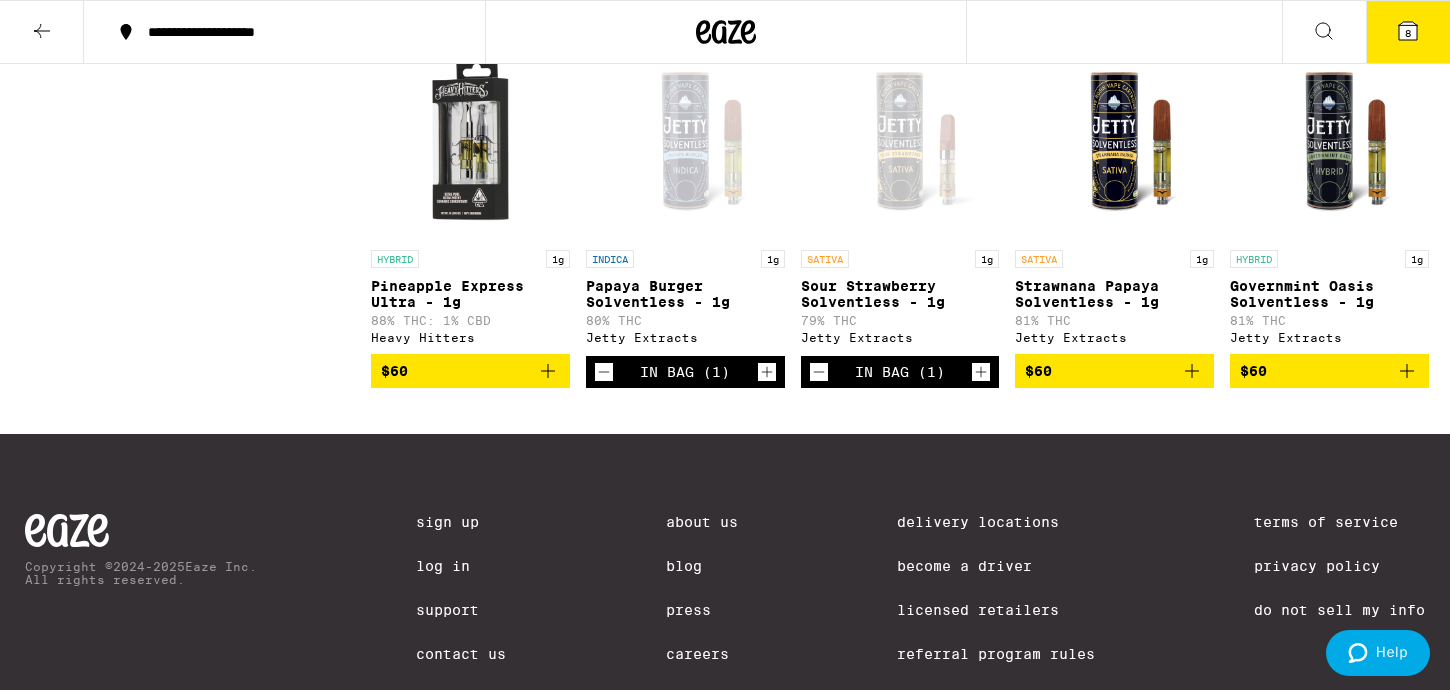 scroll, scrollTop: 0, scrollLeft: 0, axis: both 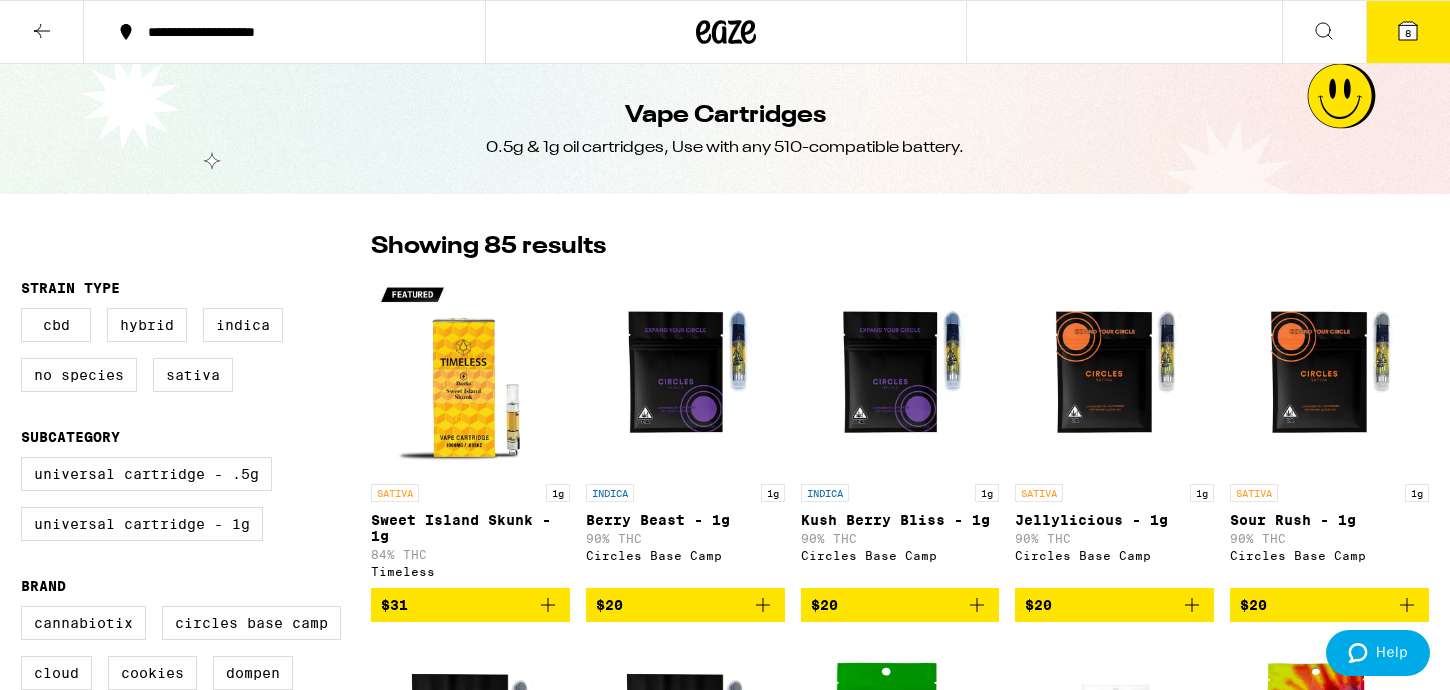 click 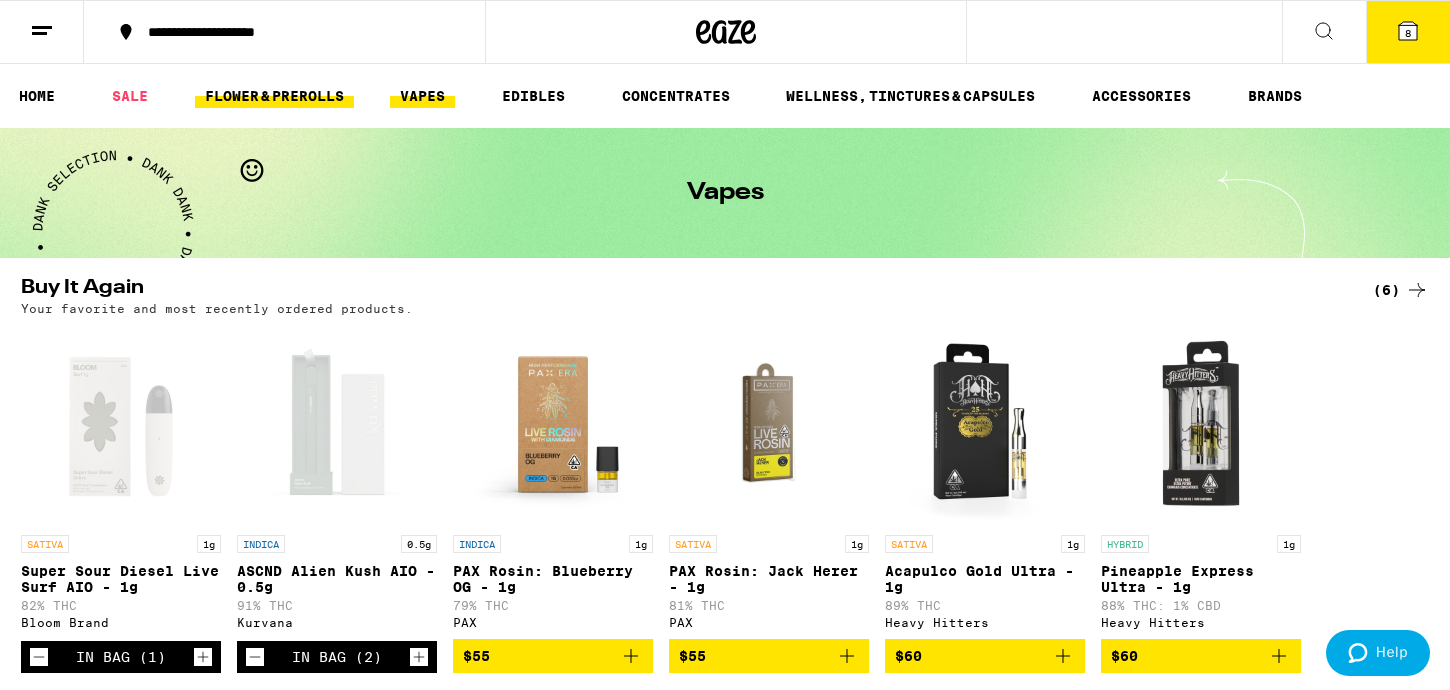 click on "FLOWER & PREROLLS" at bounding box center [274, 96] 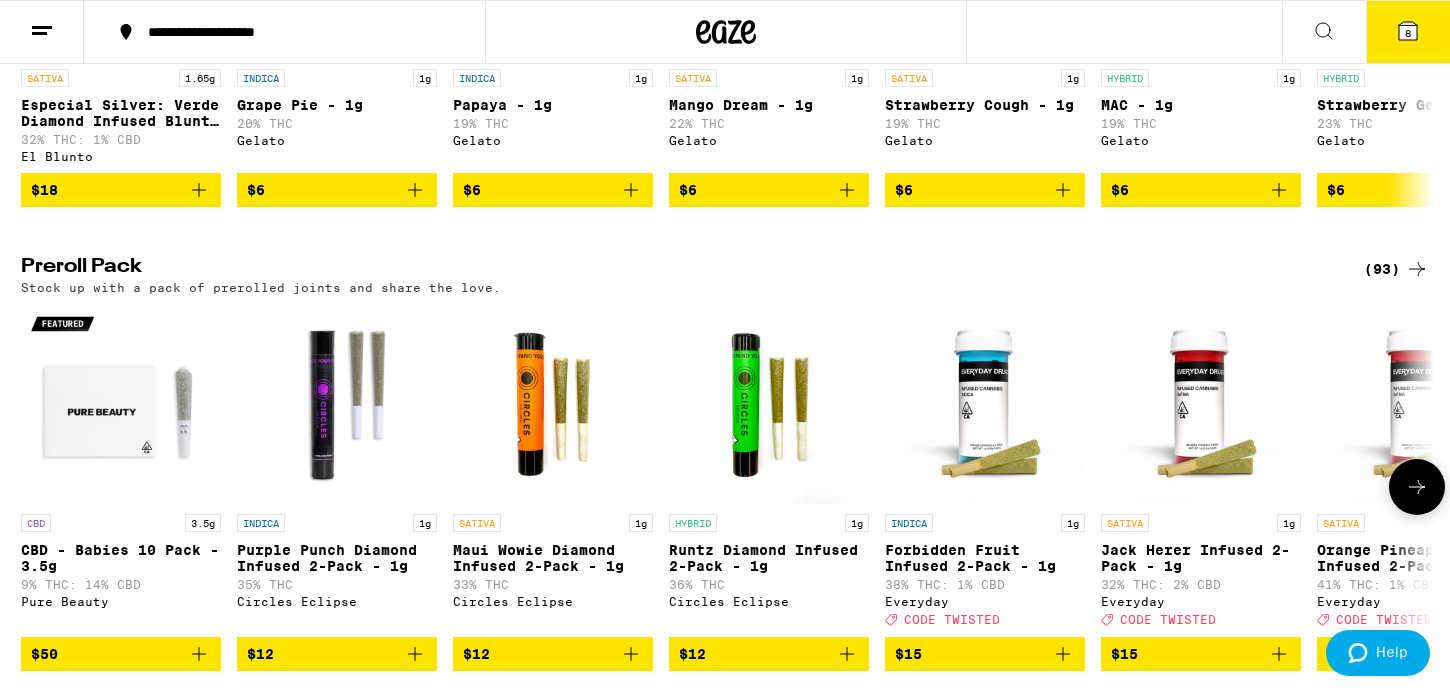 scroll, scrollTop: 1360, scrollLeft: 0, axis: vertical 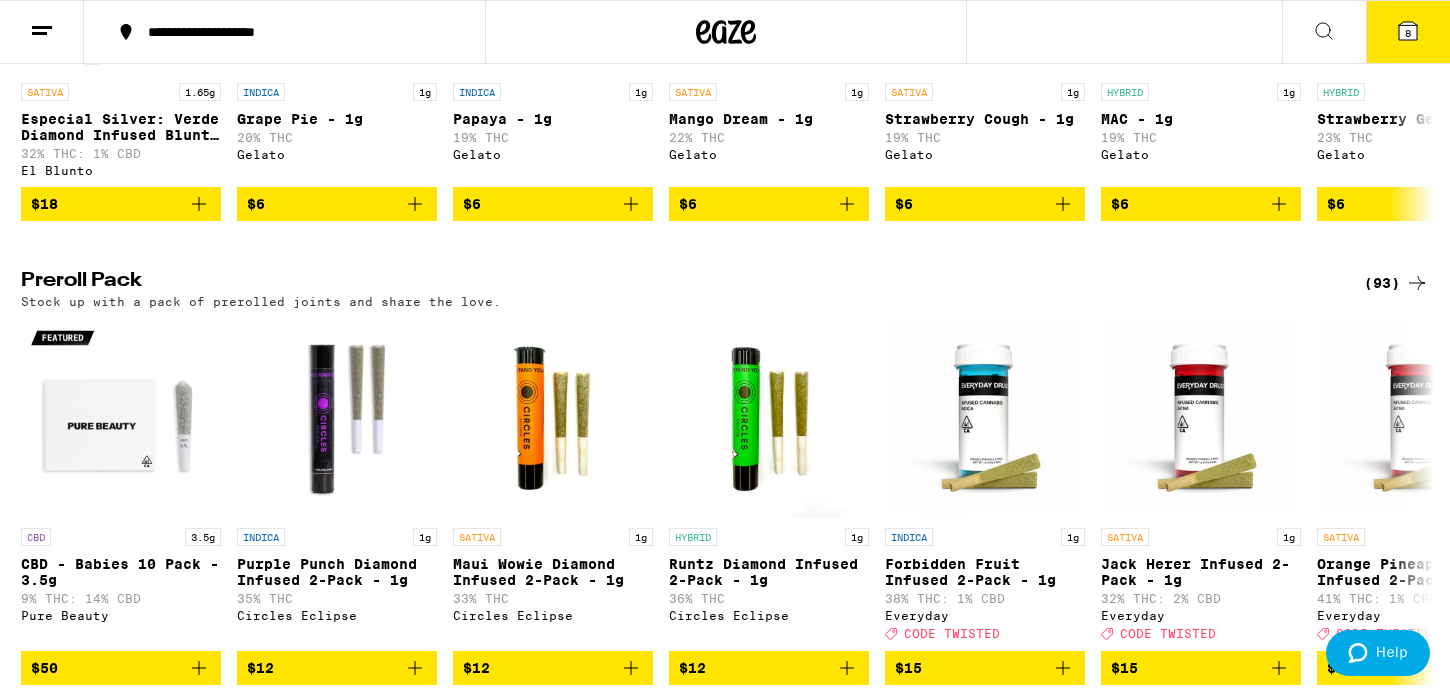 click on "(93)" at bounding box center (1396, 283) 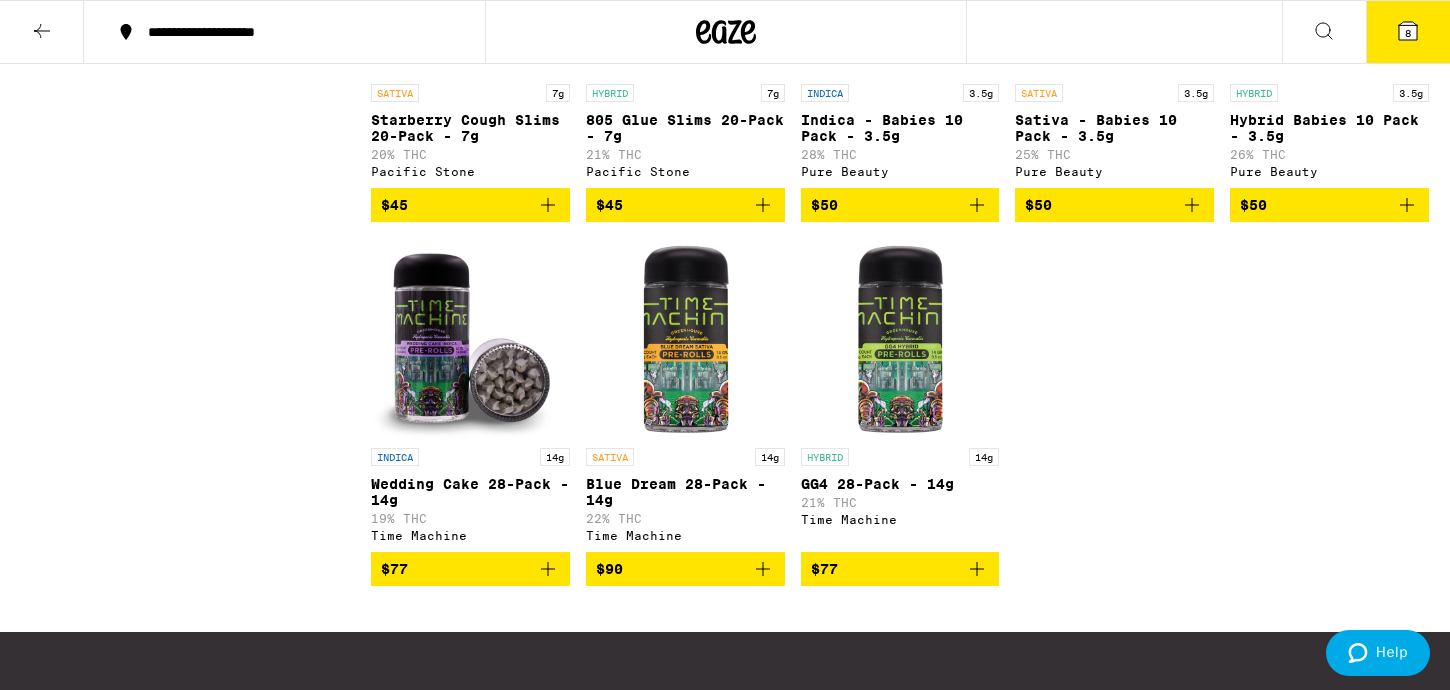 scroll, scrollTop: 6629, scrollLeft: 0, axis: vertical 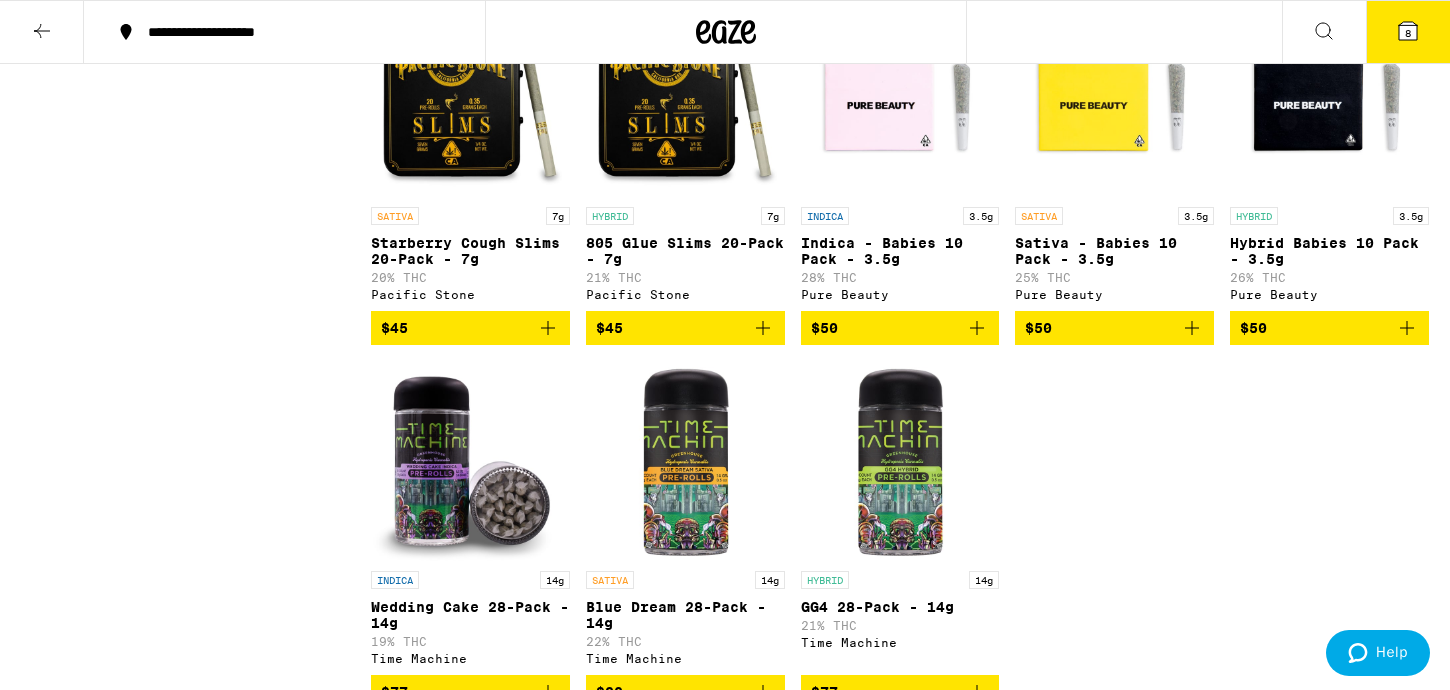 click 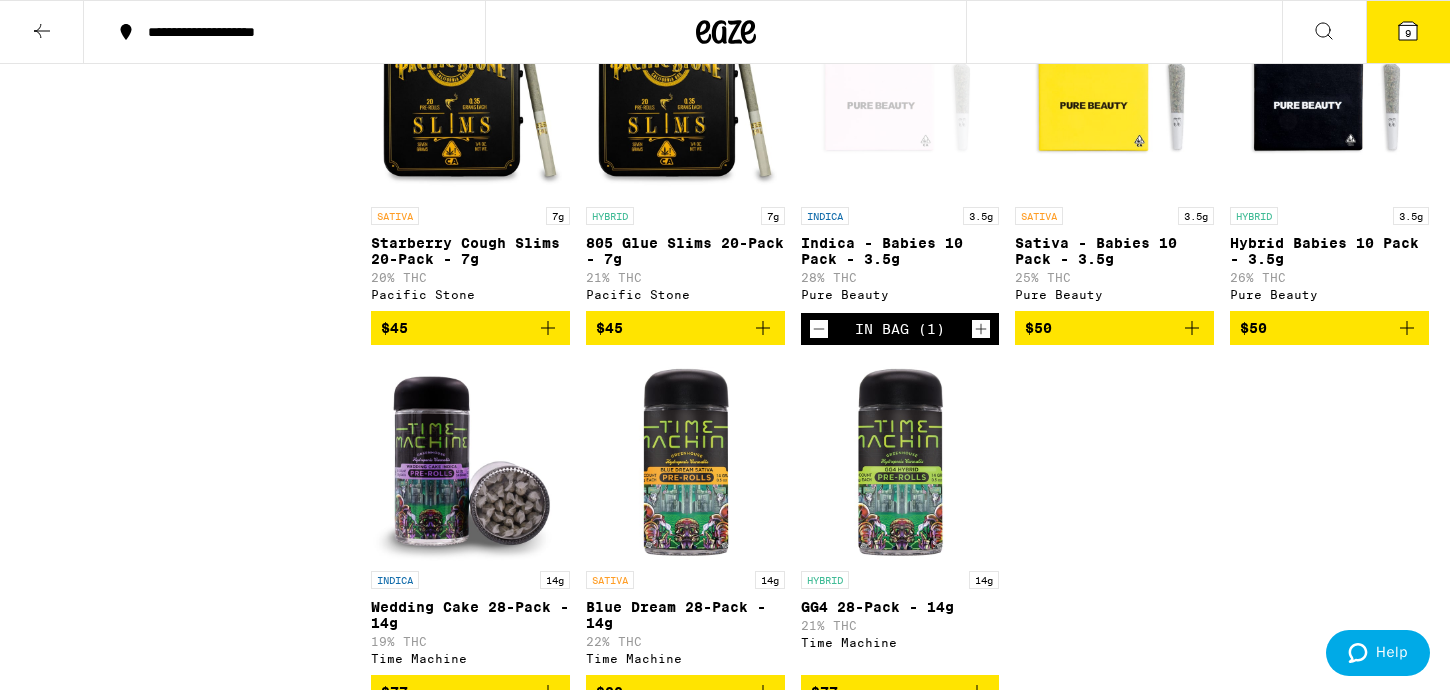 click 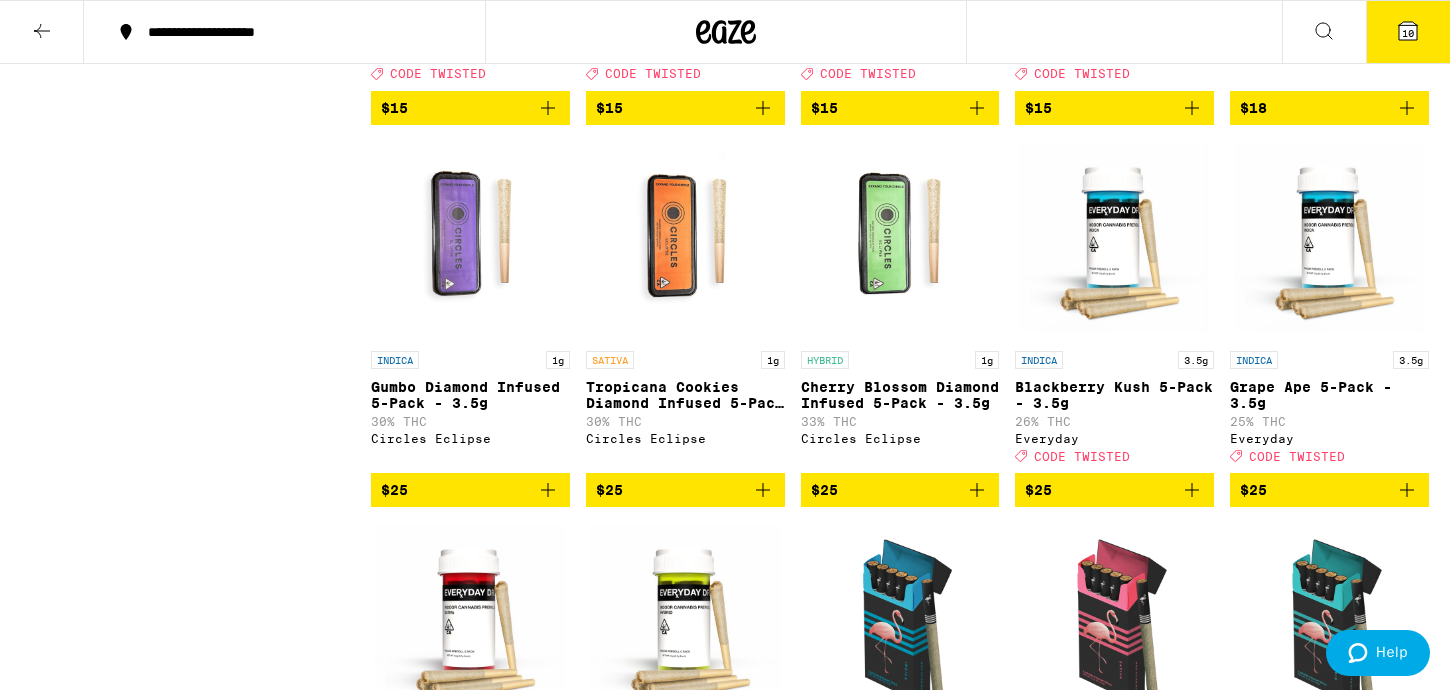 scroll, scrollTop: 0, scrollLeft: 0, axis: both 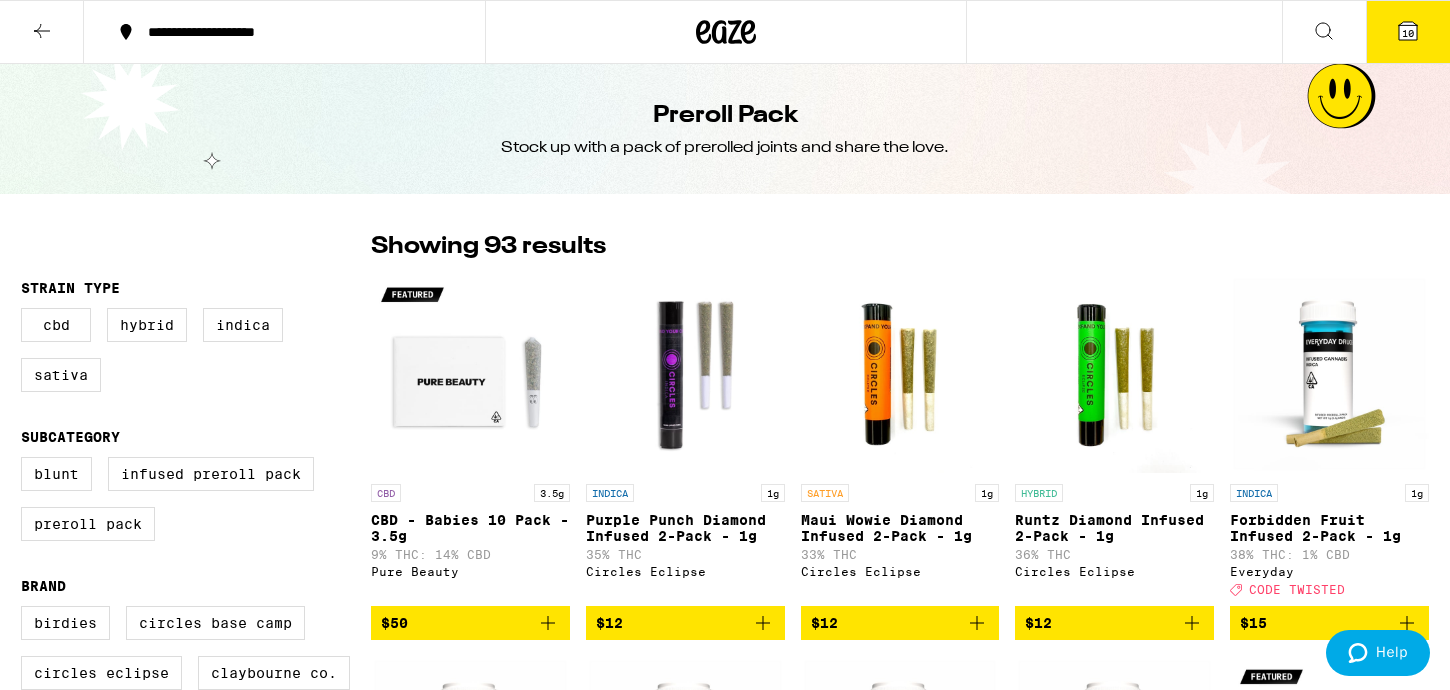 click 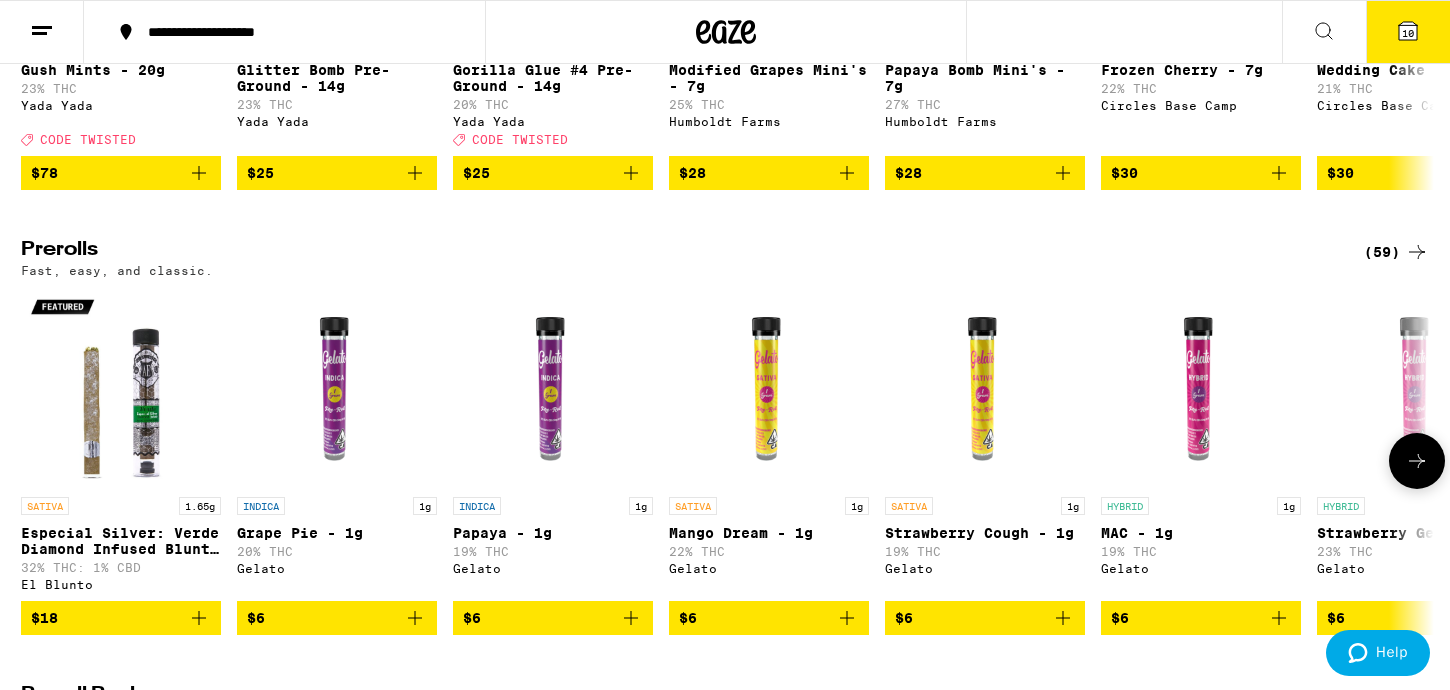 scroll, scrollTop: 1013, scrollLeft: 0, axis: vertical 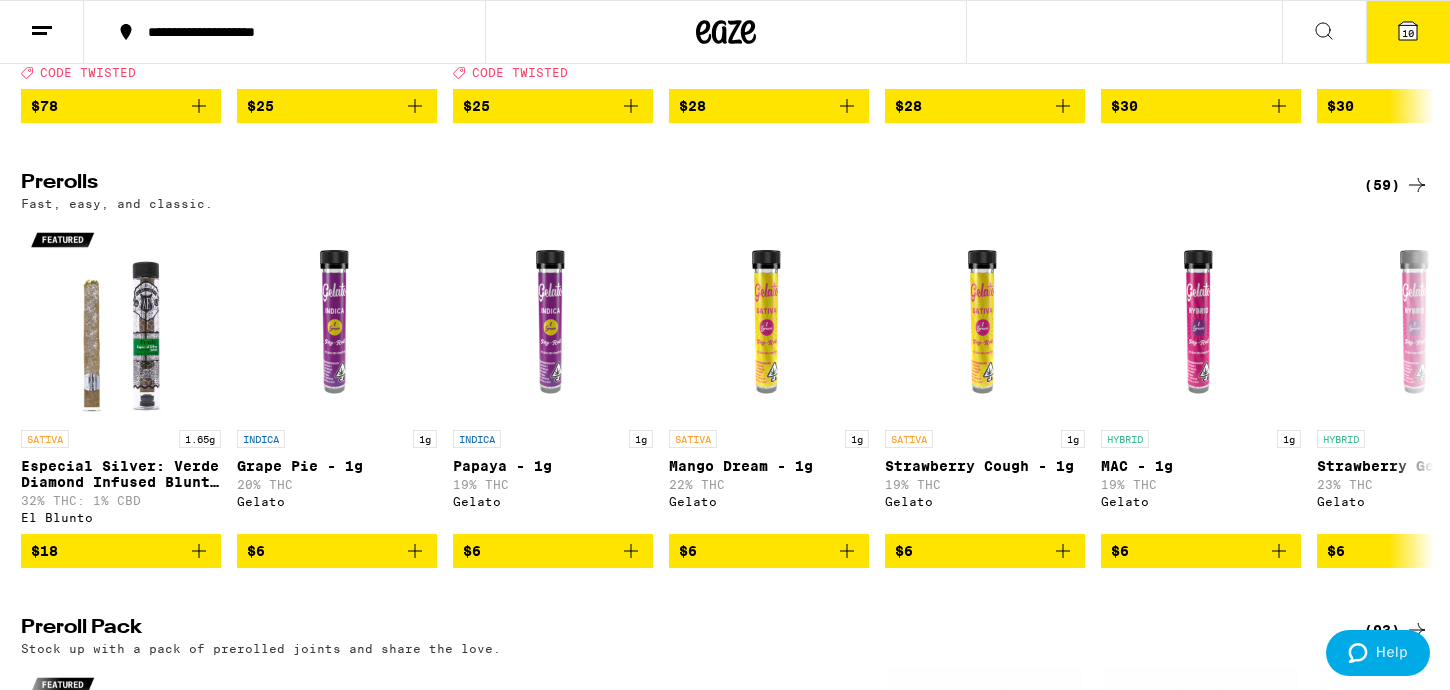 click on "(59)" at bounding box center [1396, 185] 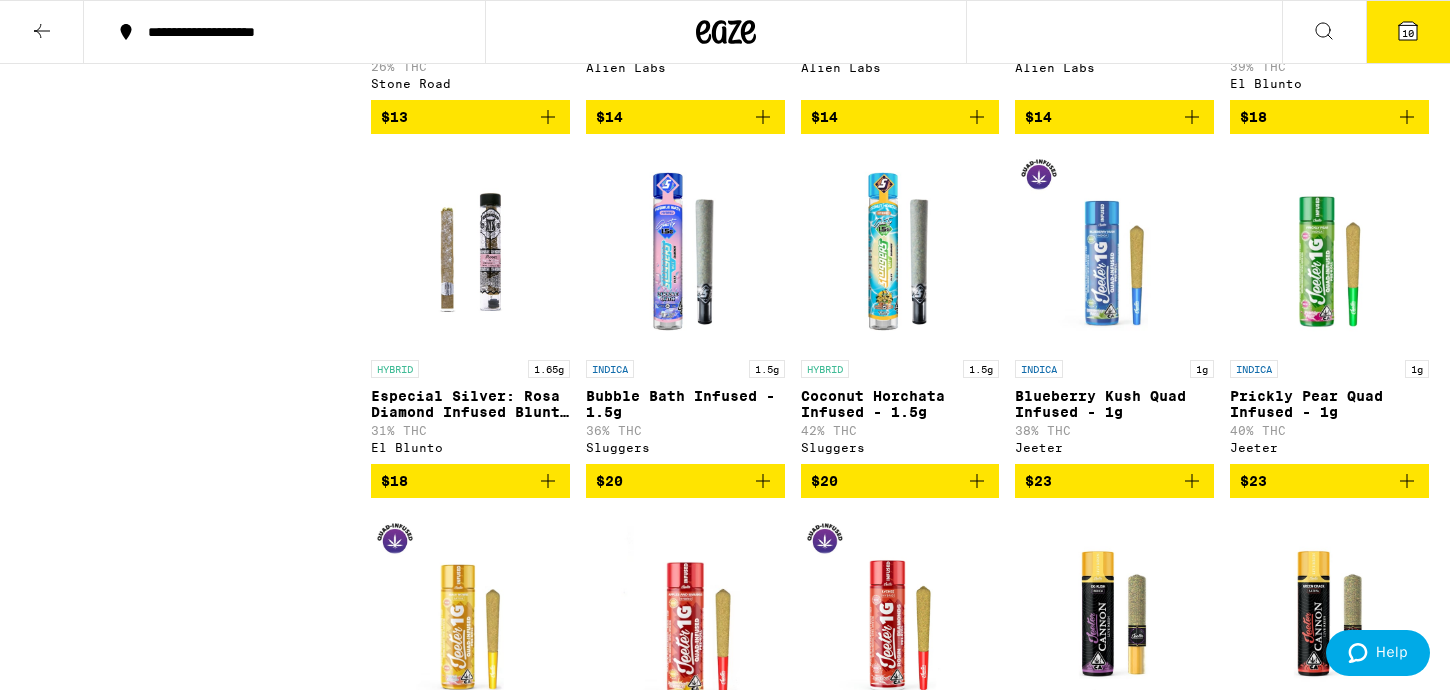 scroll, scrollTop: 3009, scrollLeft: 0, axis: vertical 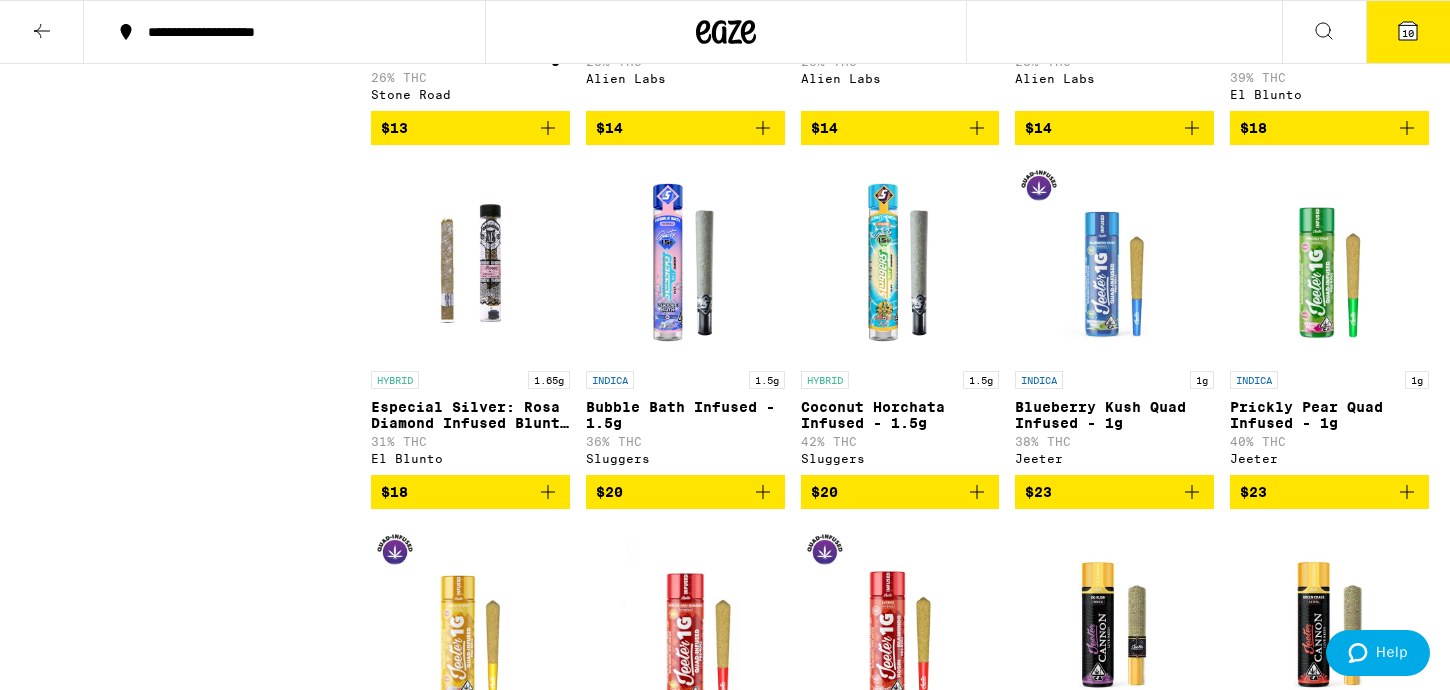 click 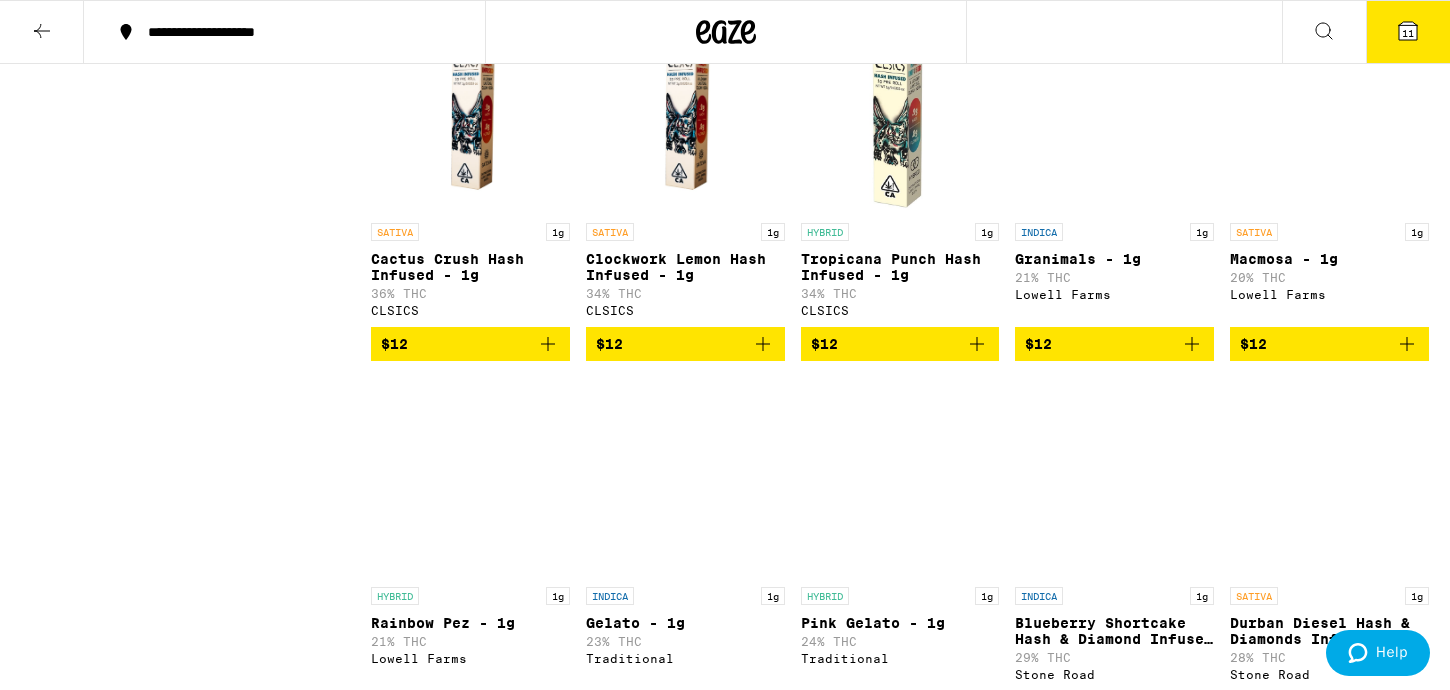 scroll, scrollTop: 2053, scrollLeft: 0, axis: vertical 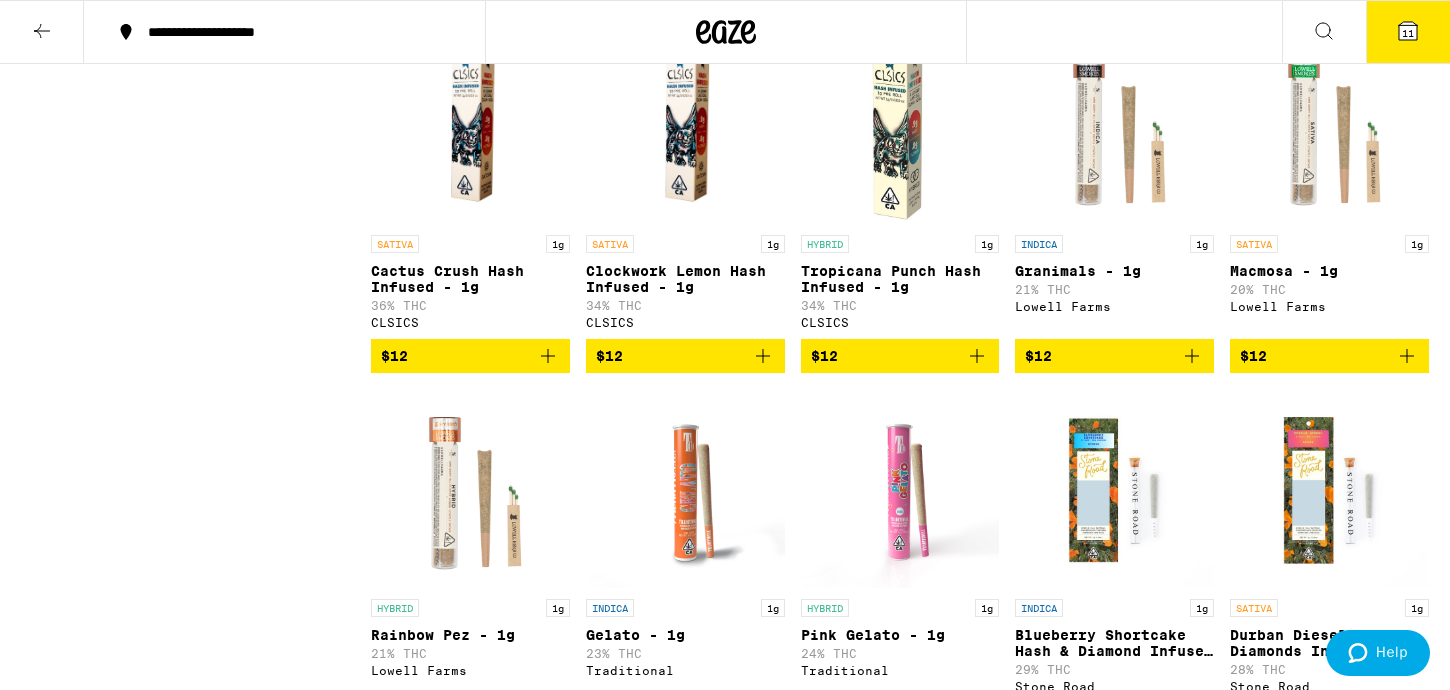 click 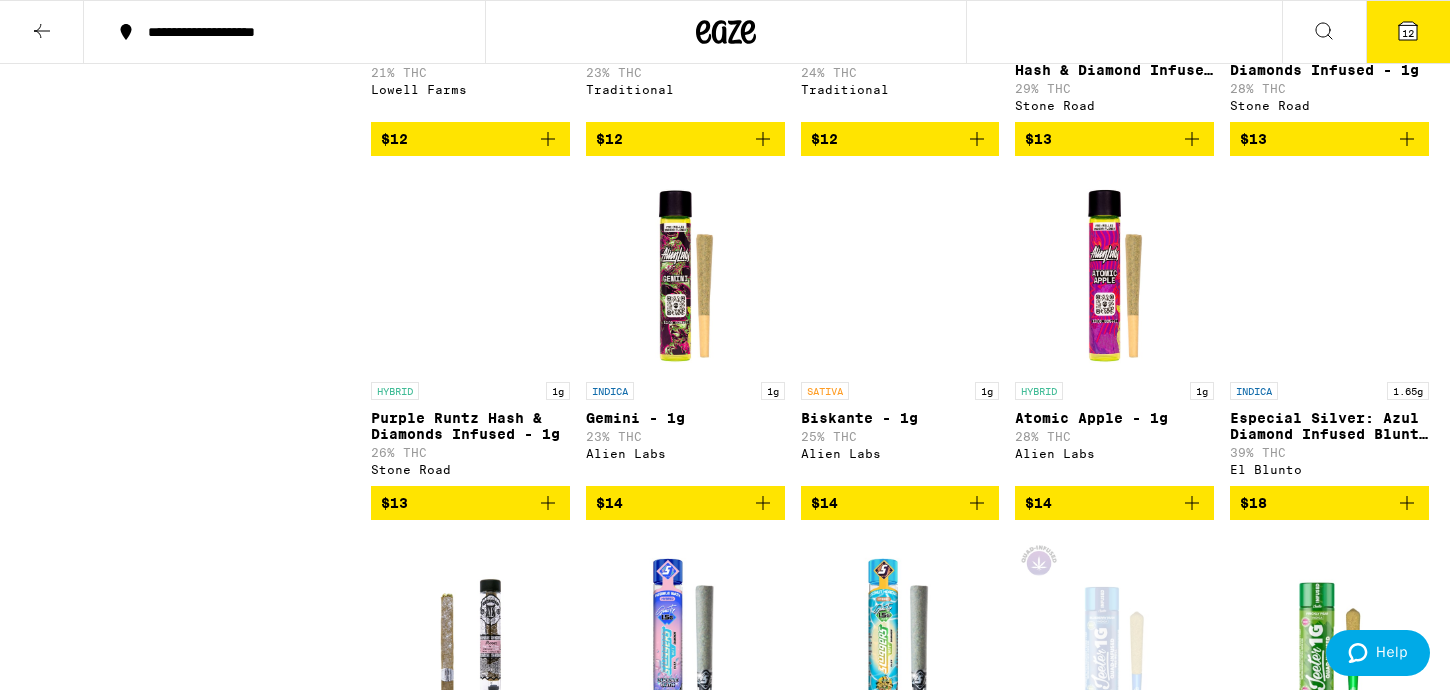 scroll, scrollTop: 2660, scrollLeft: 0, axis: vertical 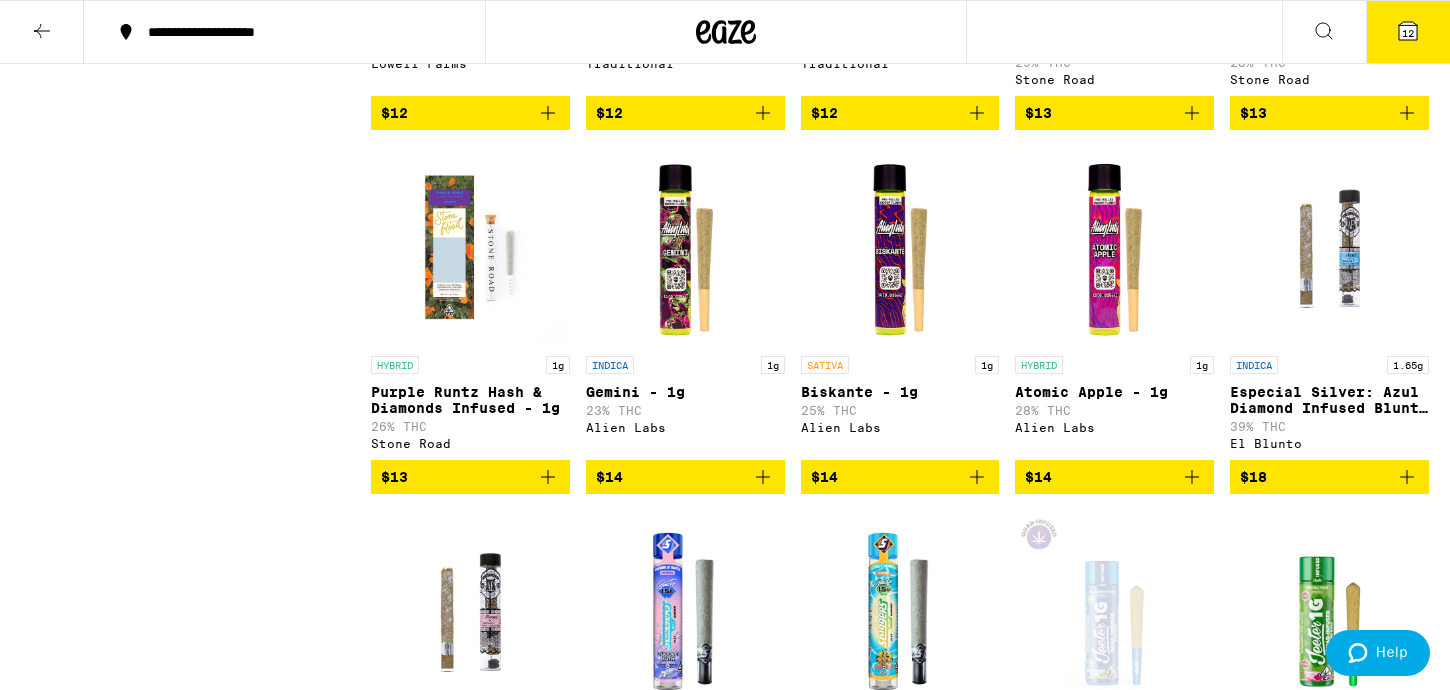 click 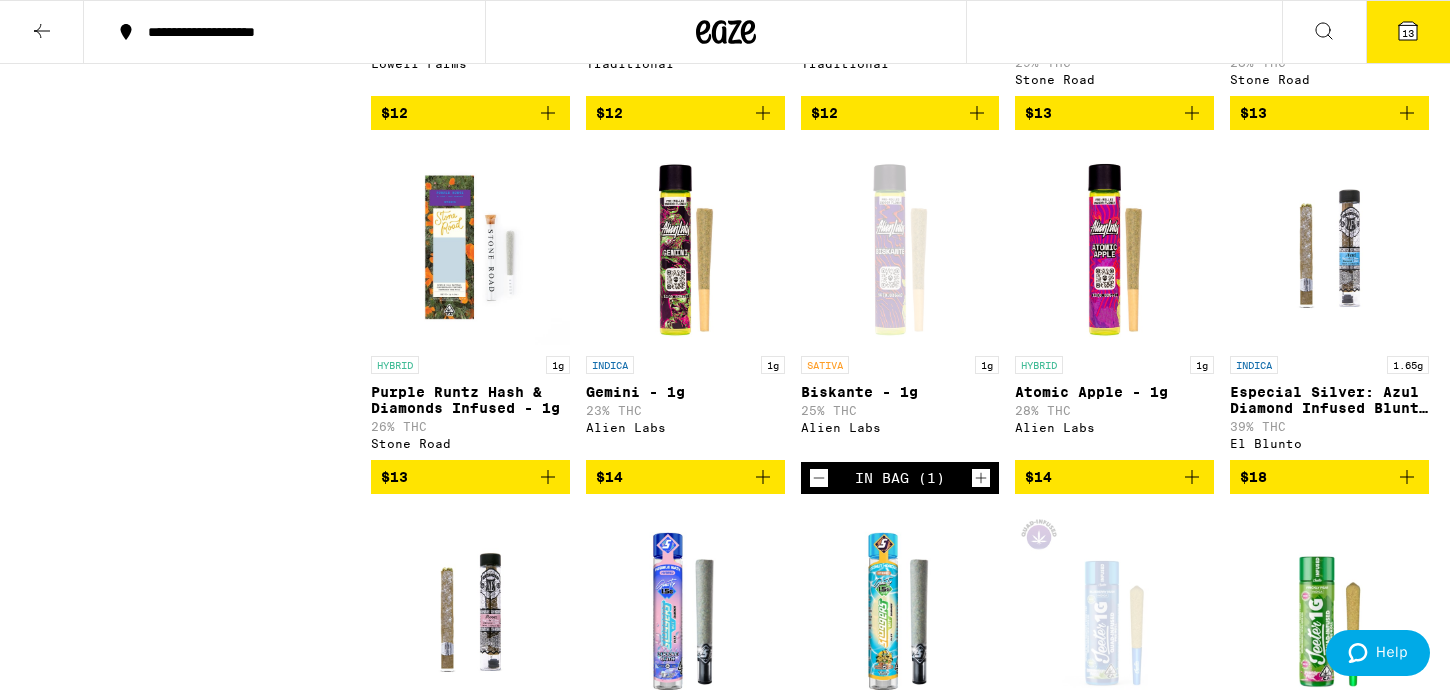click 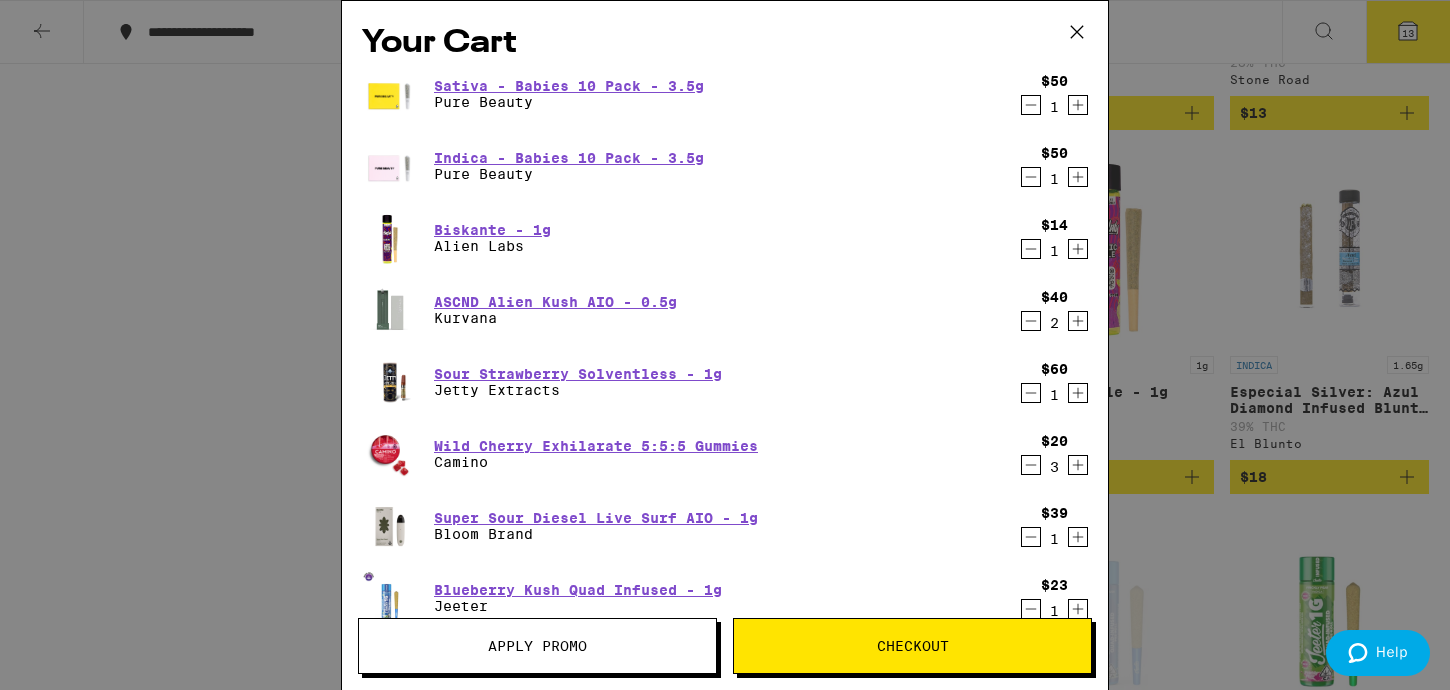 click 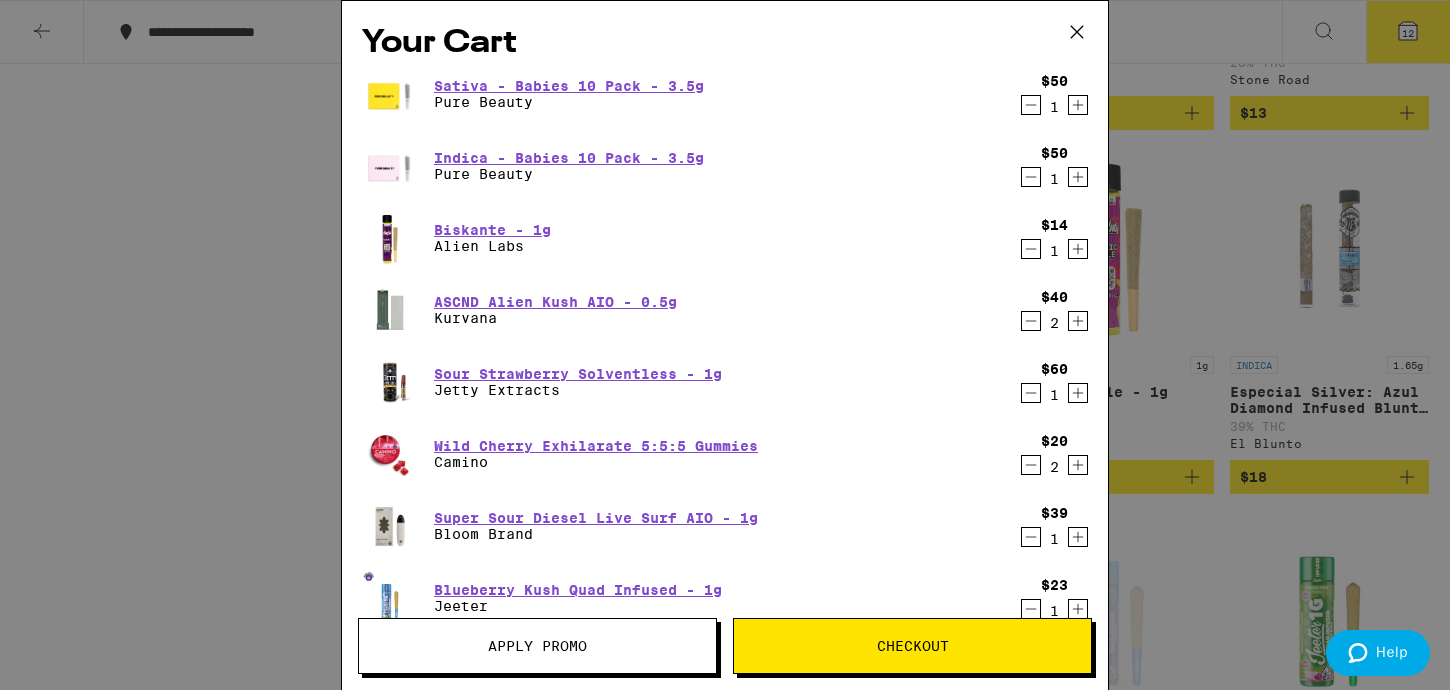 click 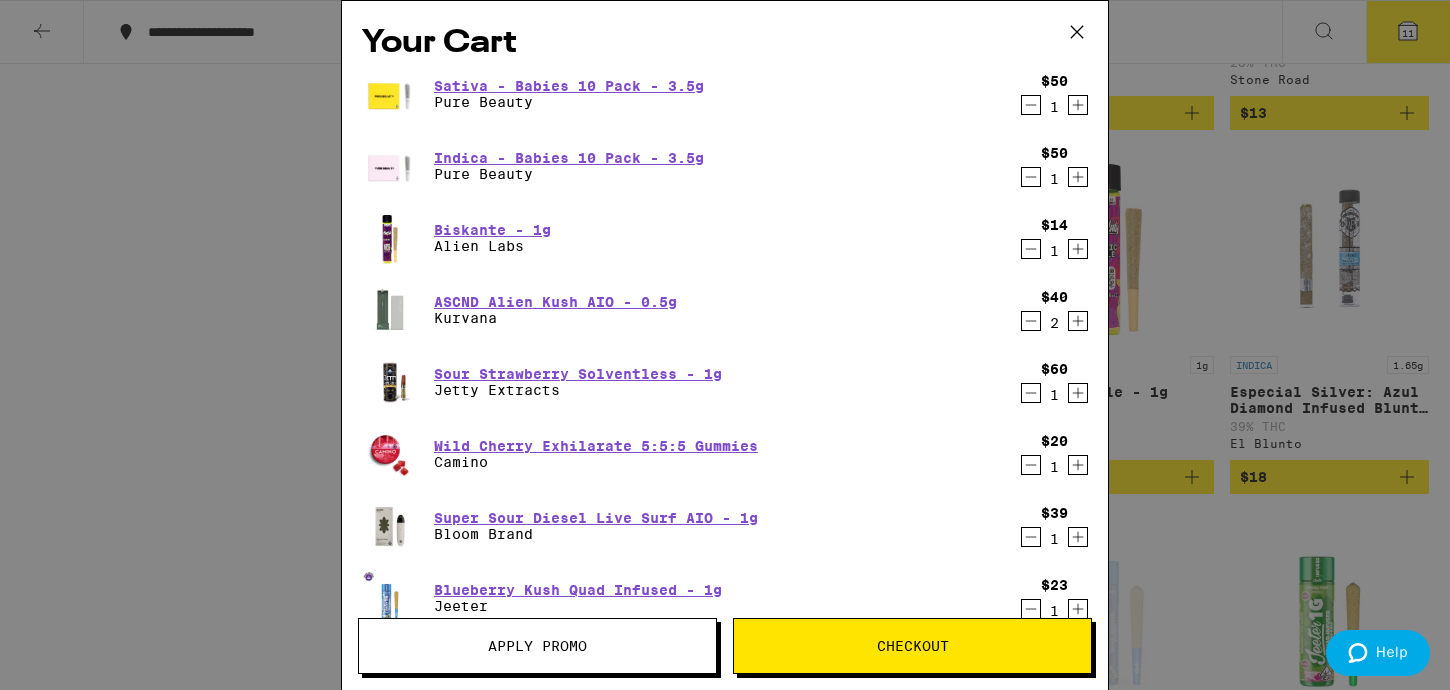 click 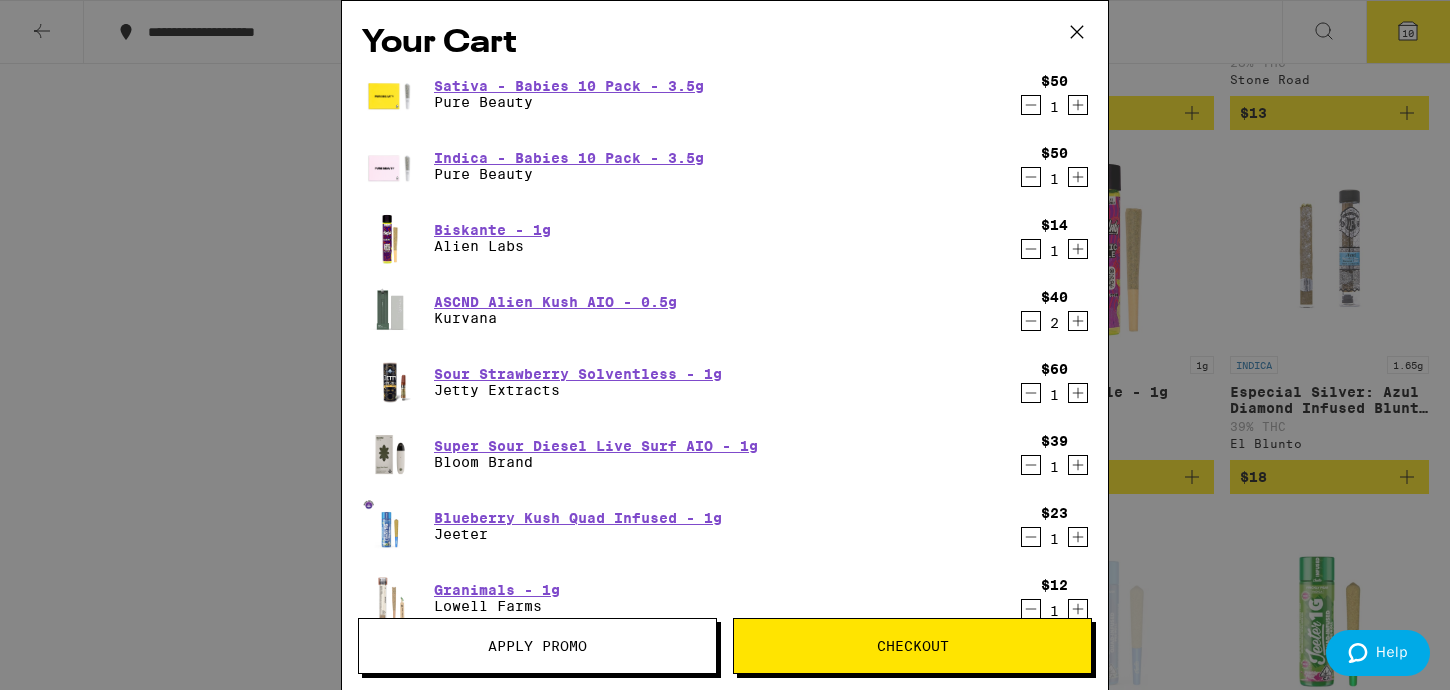 click 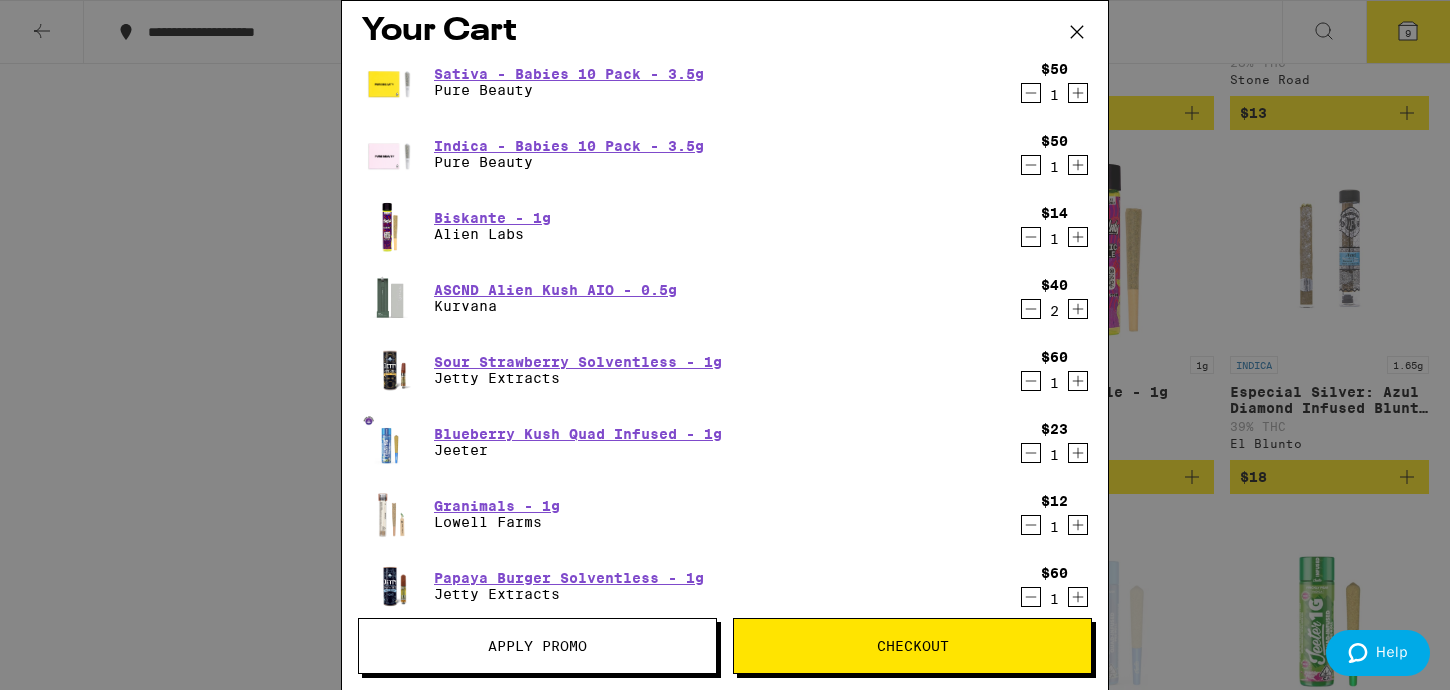 scroll, scrollTop: 0, scrollLeft: 0, axis: both 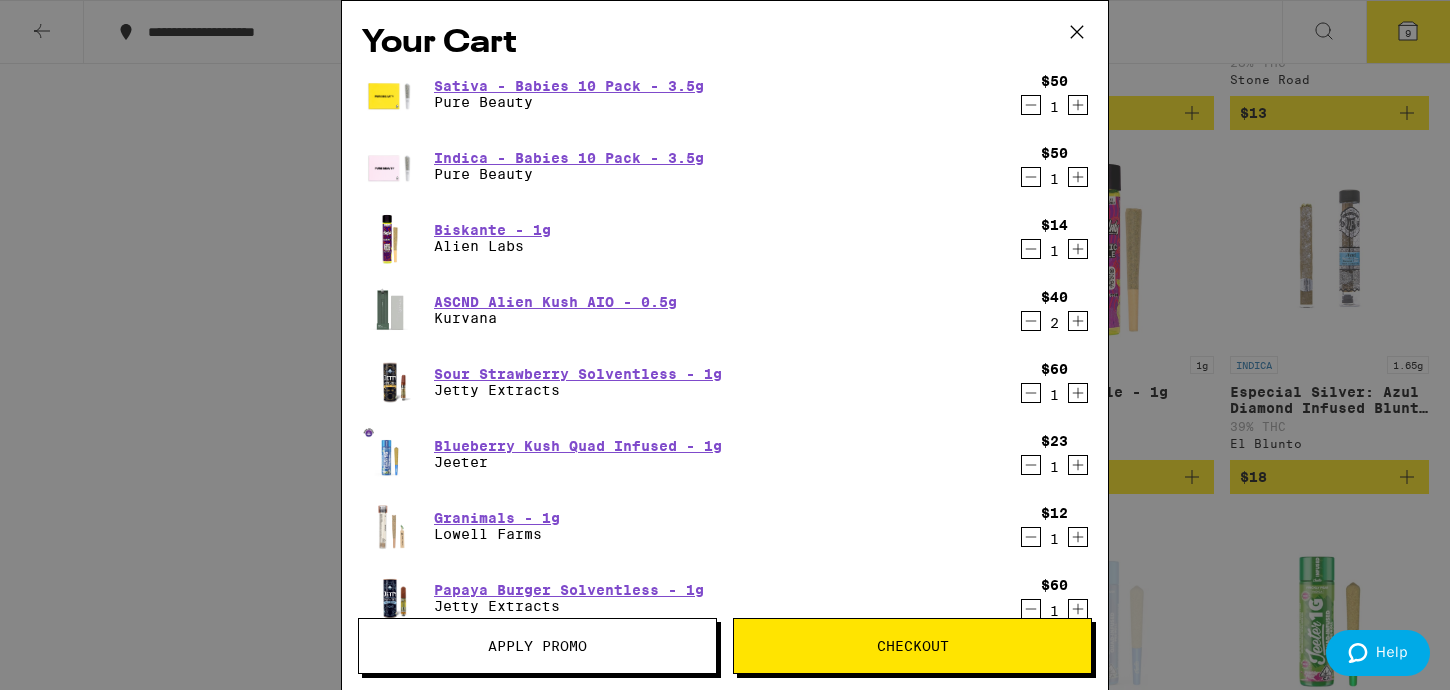 click 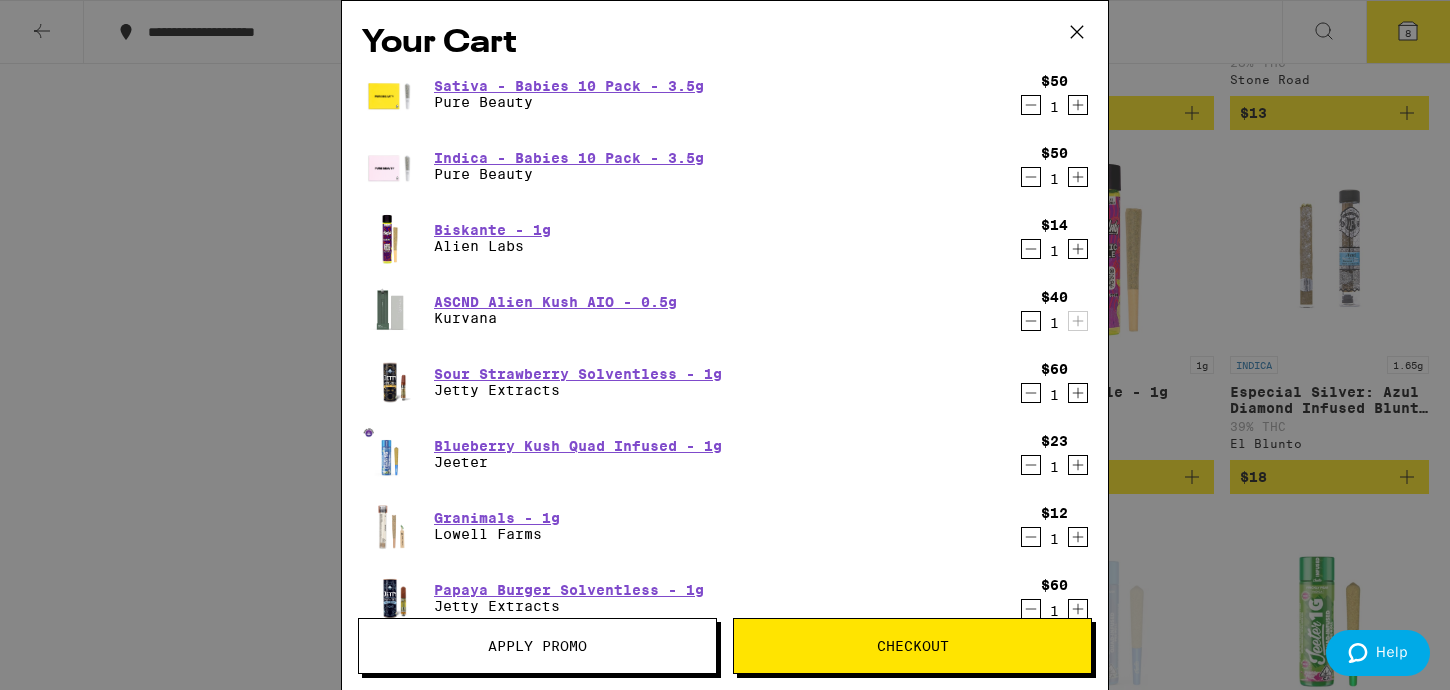 click 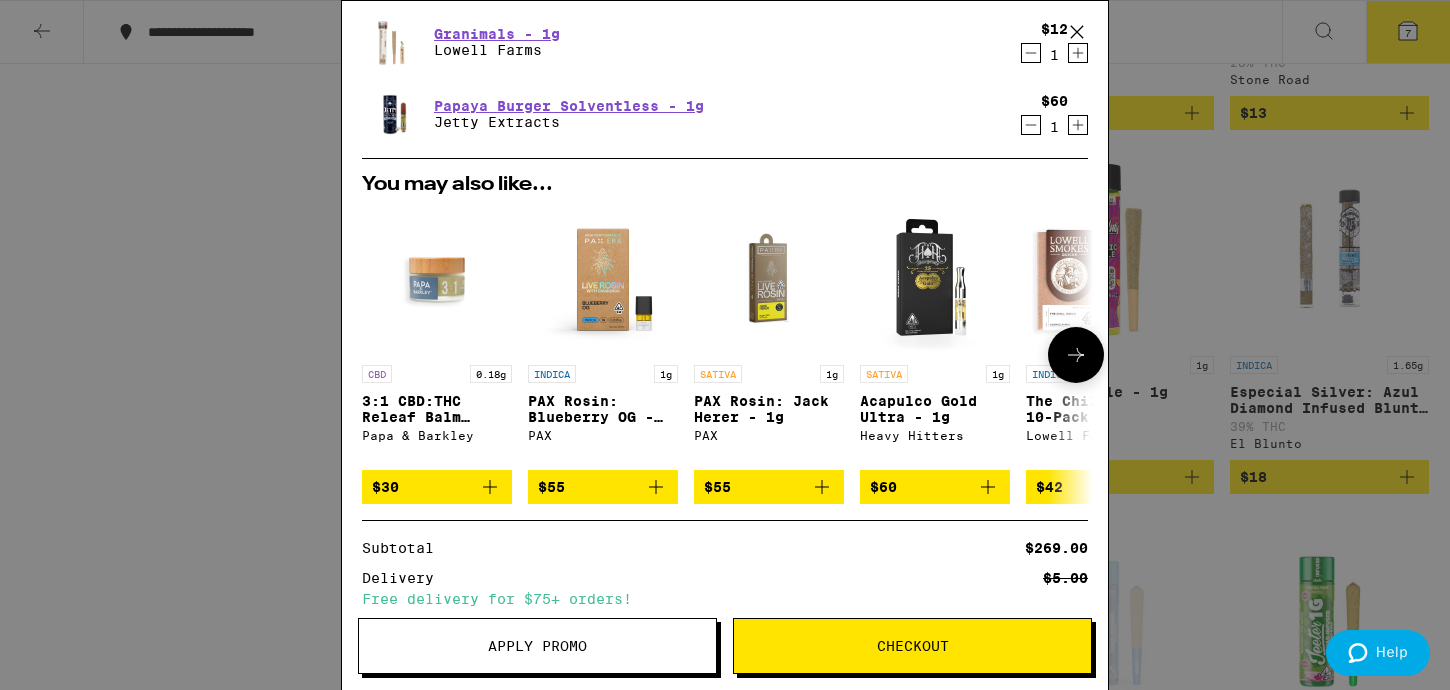 scroll, scrollTop: 592, scrollLeft: 0, axis: vertical 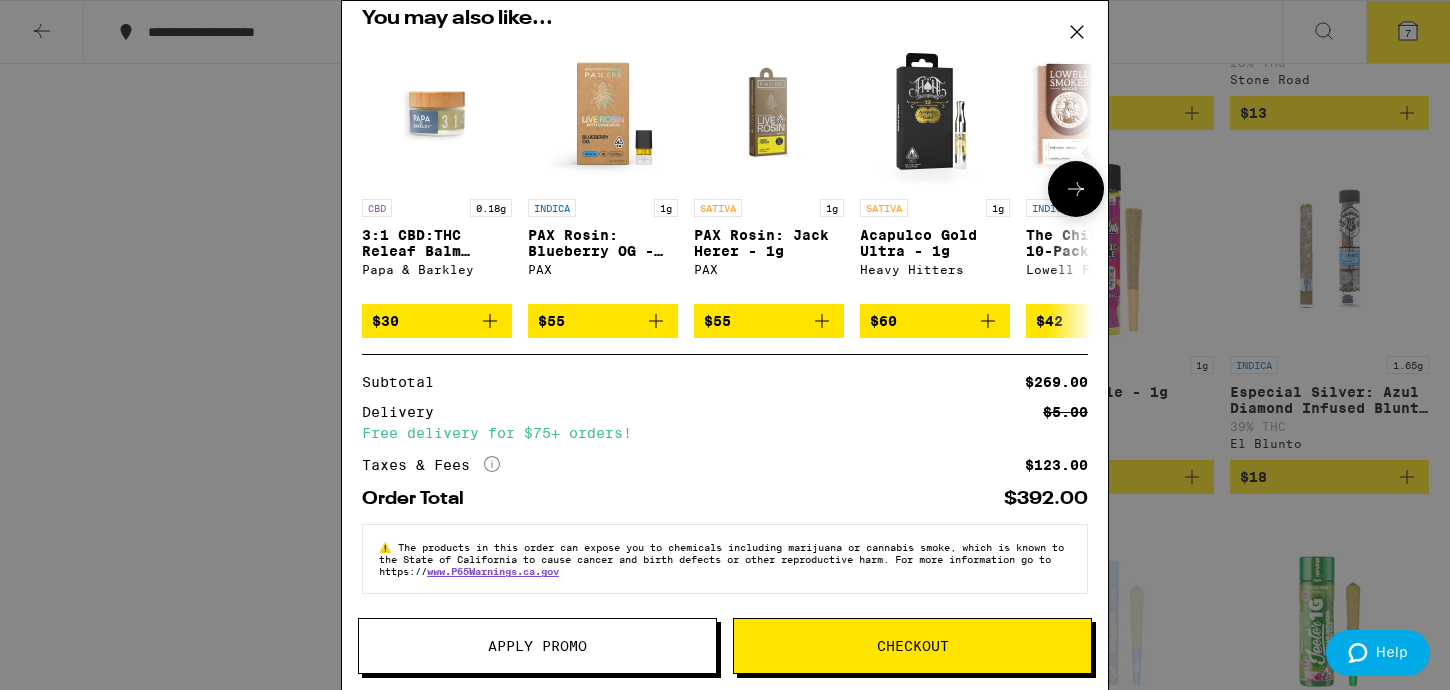 click 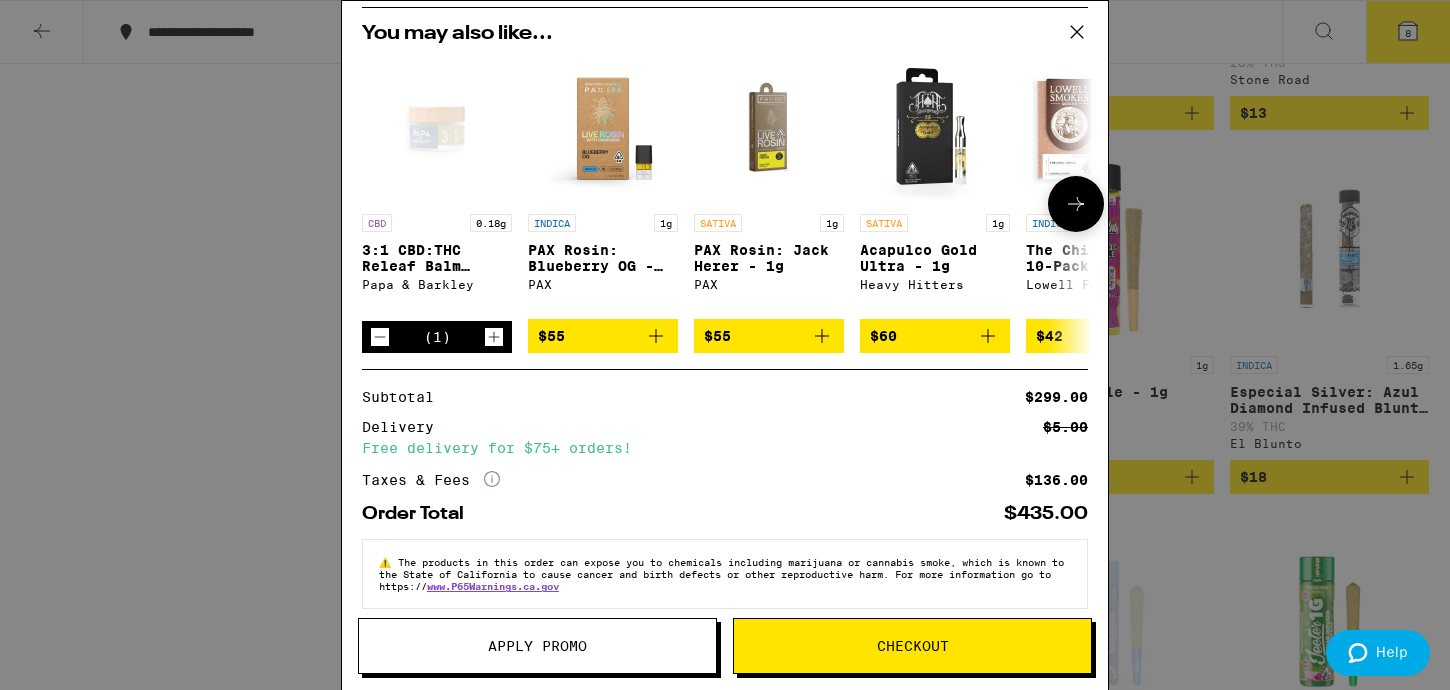 scroll, scrollTop: 664, scrollLeft: 0, axis: vertical 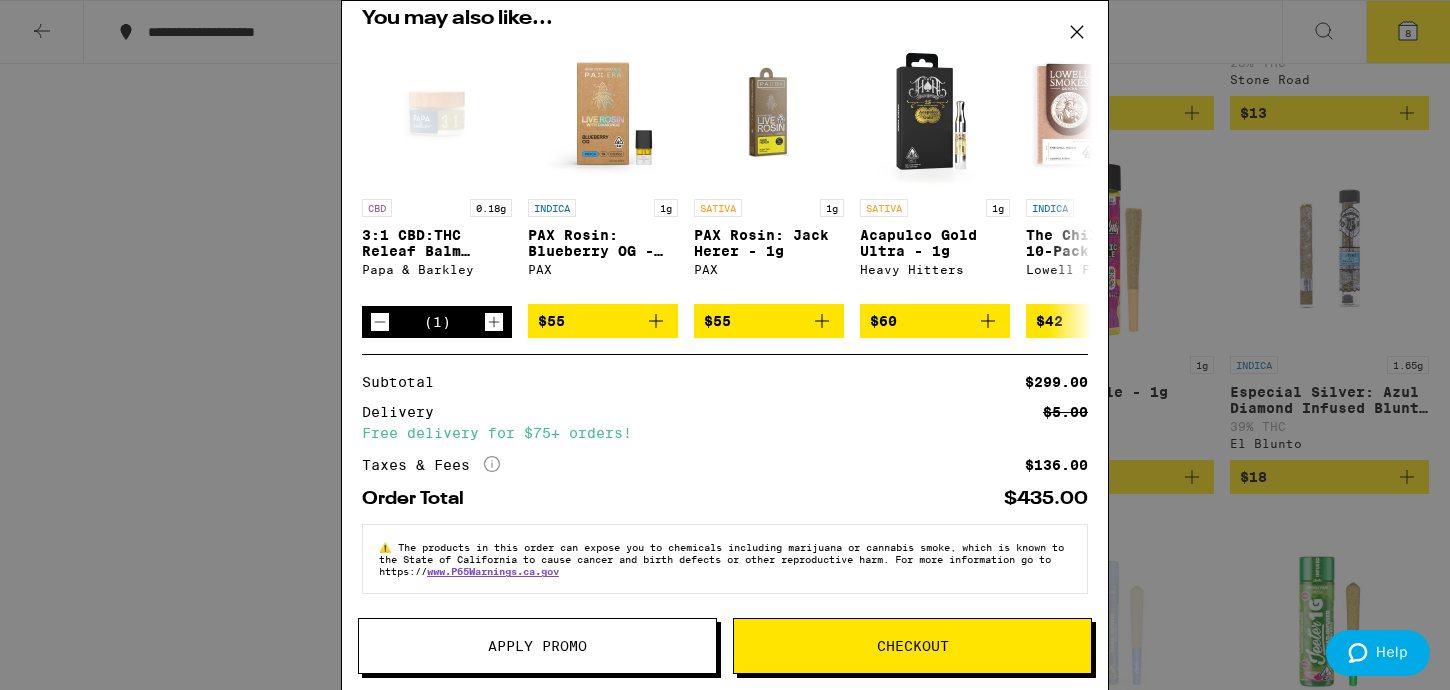 click on "Checkout" at bounding box center [912, 646] 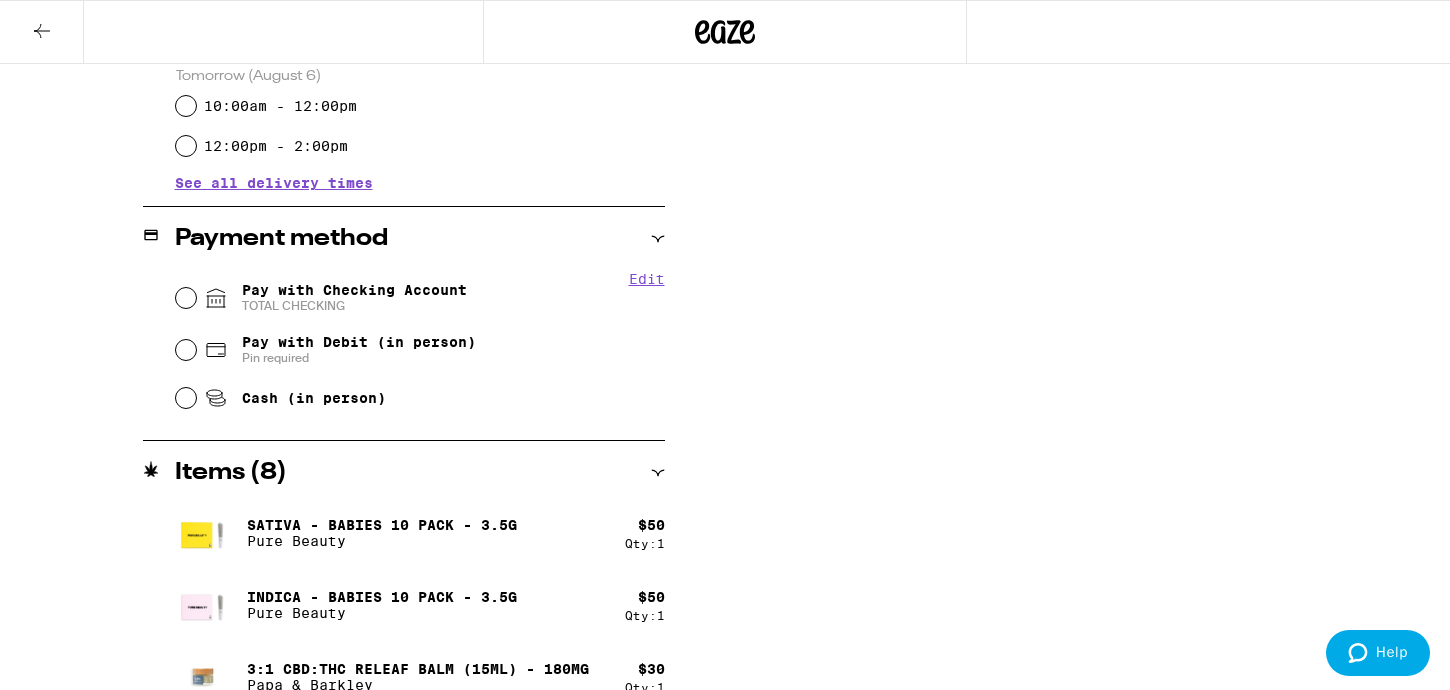 scroll, scrollTop: 729, scrollLeft: 0, axis: vertical 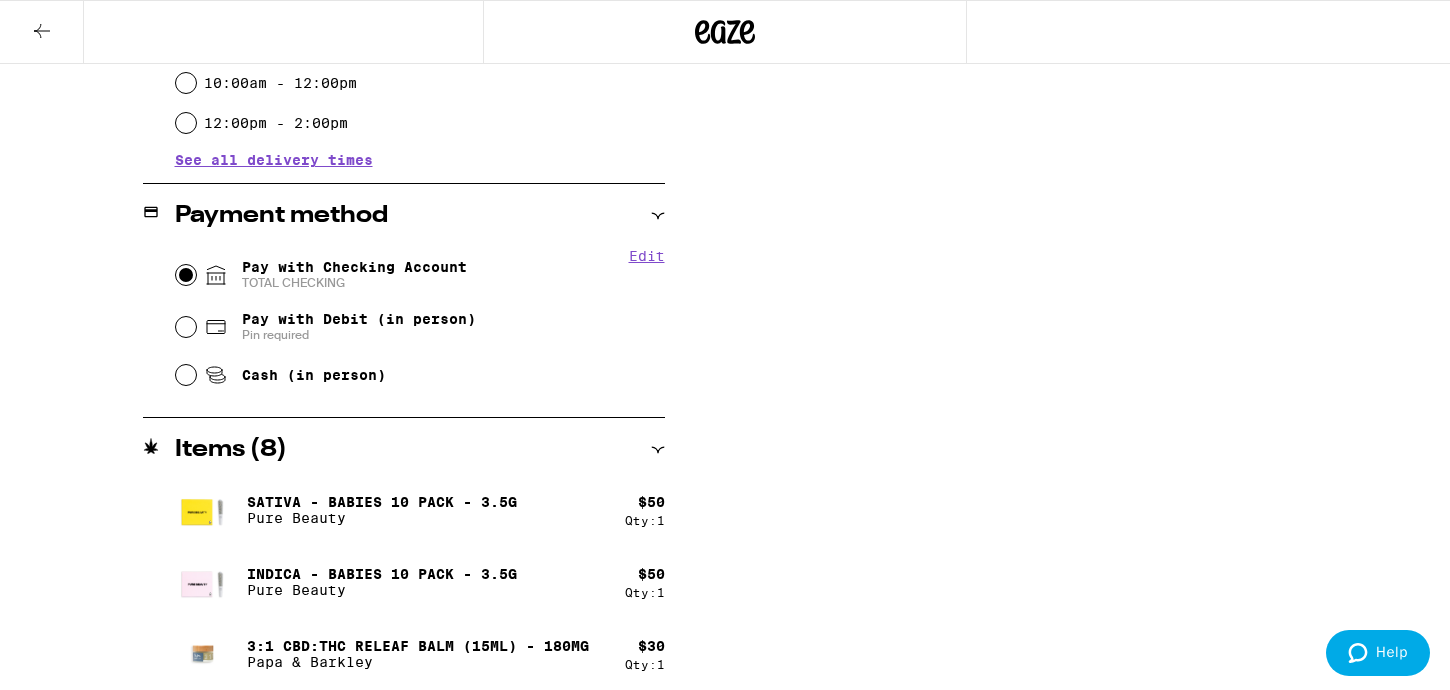 click on "Pay with Checking Account TOTAL CHECKING" at bounding box center (186, 275) 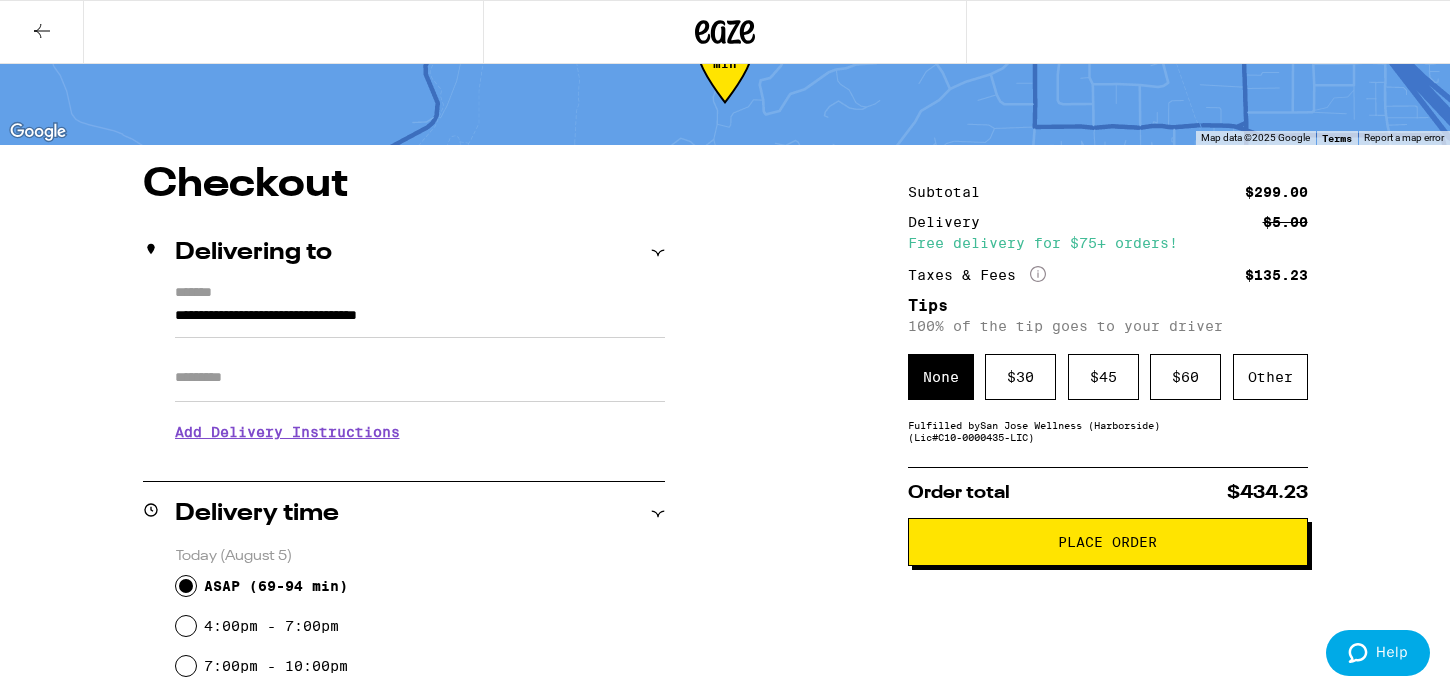 scroll, scrollTop: 27, scrollLeft: 0, axis: vertical 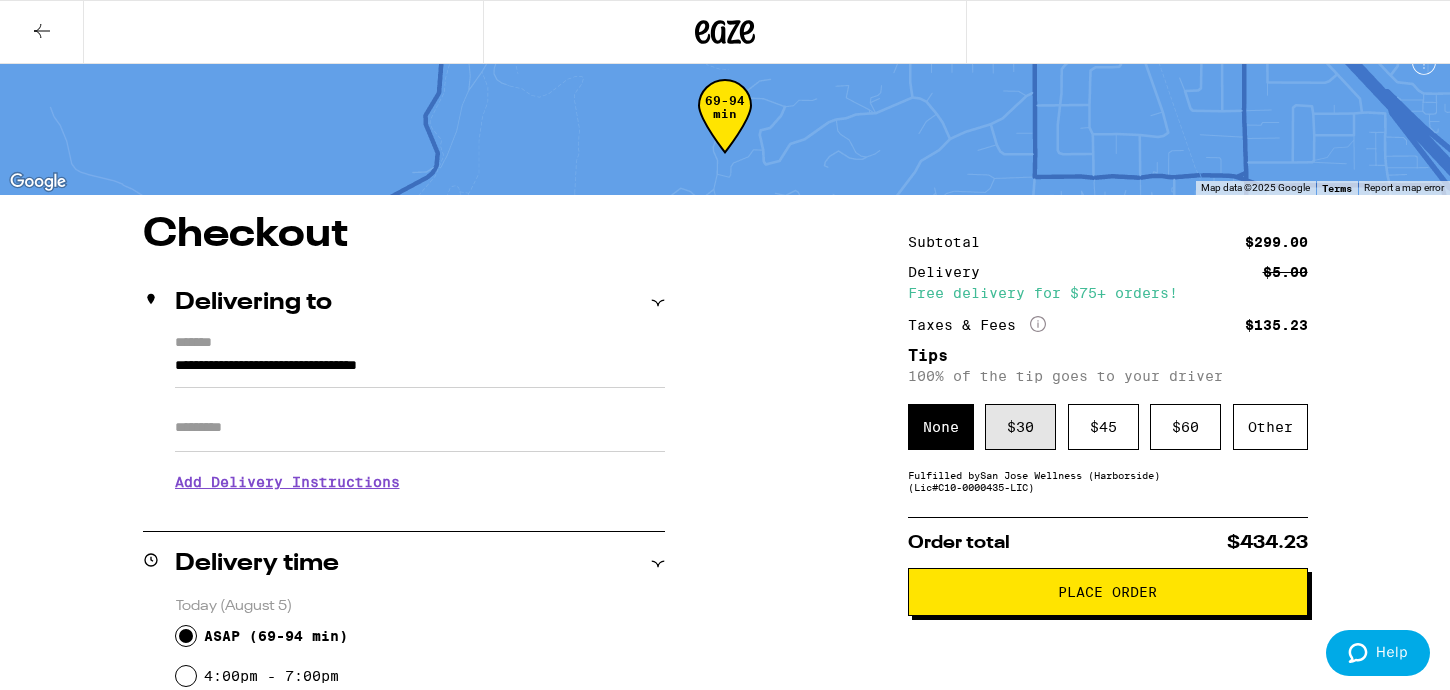 click on "$ 30" at bounding box center (1020, 427) 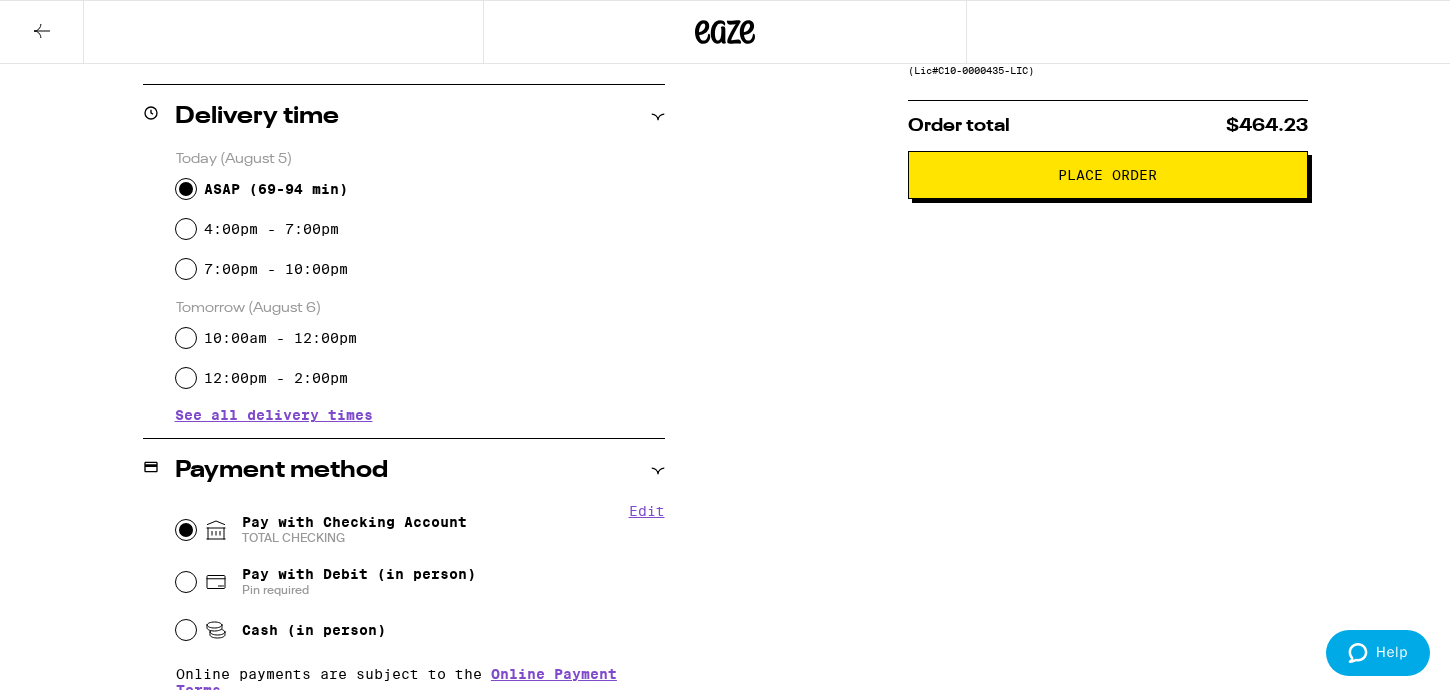 scroll, scrollTop: 461, scrollLeft: 0, axis: vertical 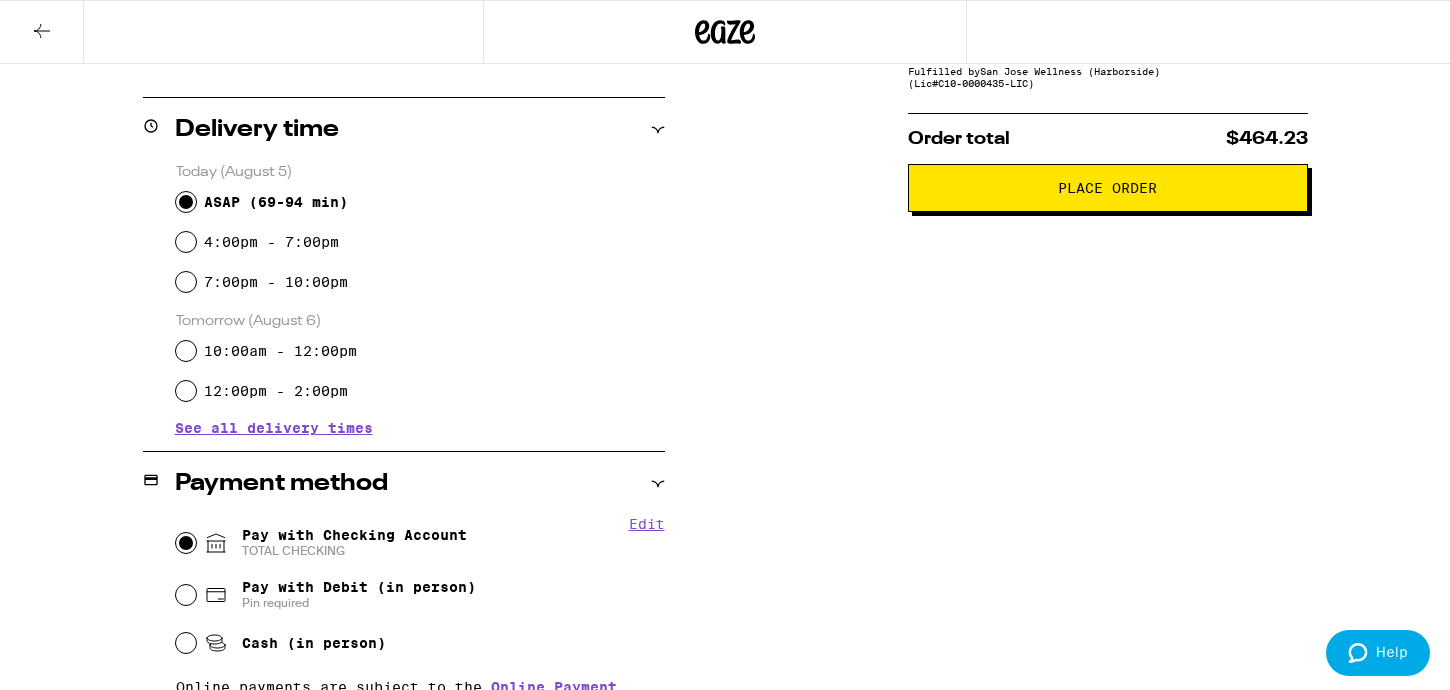 click on "Place Order" at bounding box center (1108, 188) 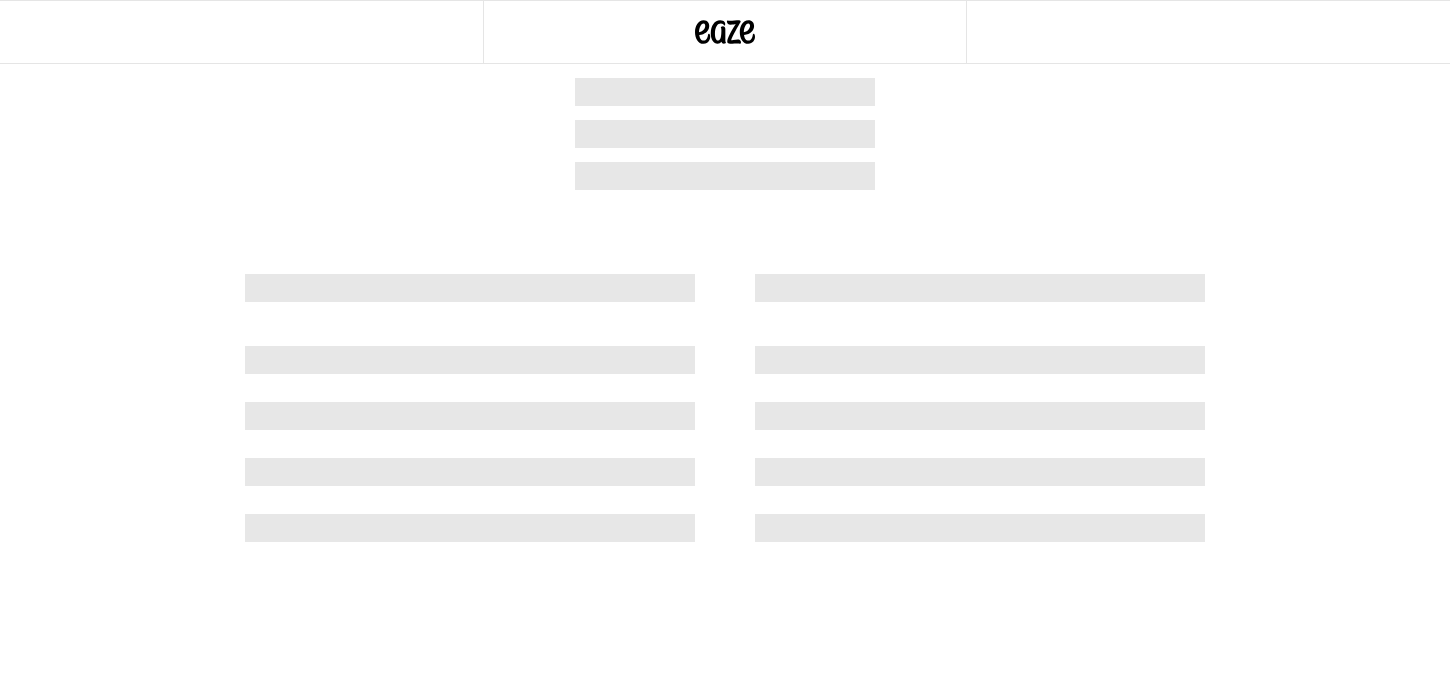 scroll, scrollTop: 0, scrollLeft: 0, axis: both 